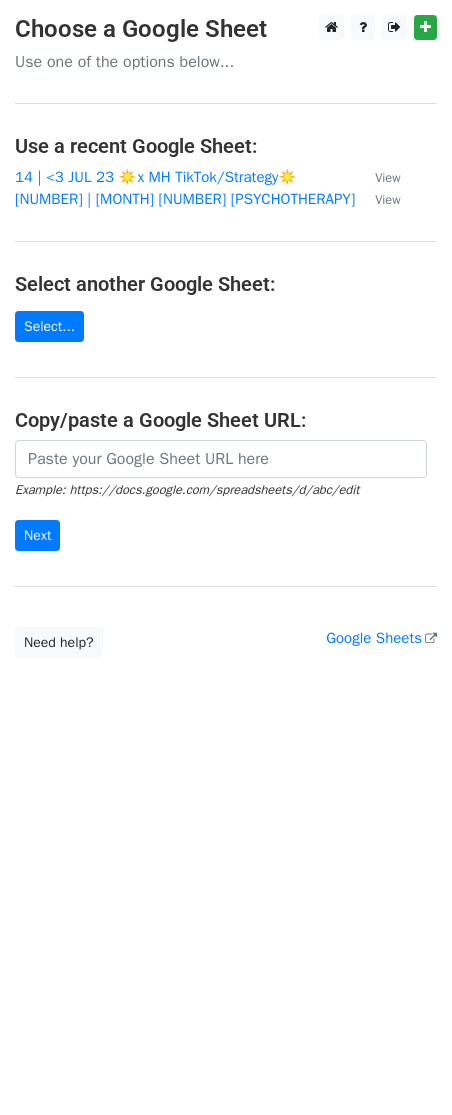 scroll, scrollTop: 0, scrollLeft: 0, axis: both 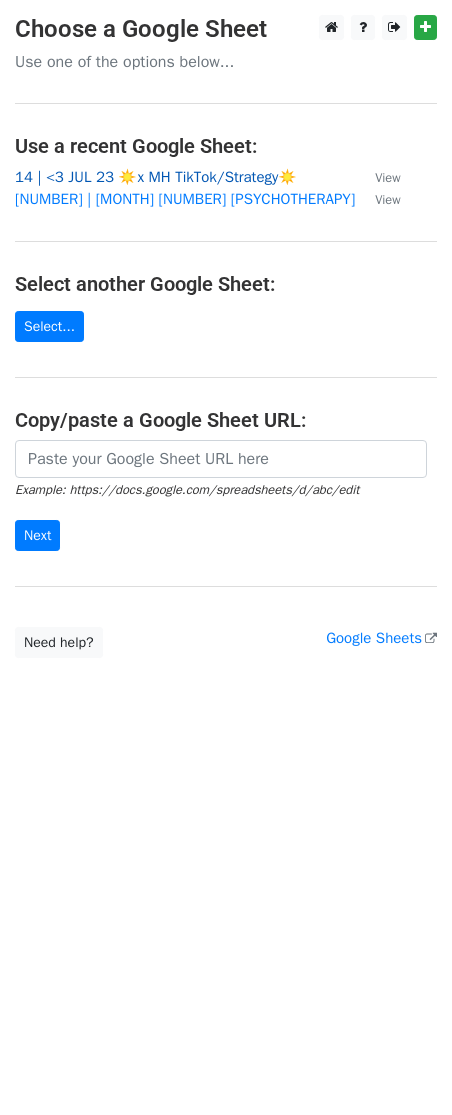 click on "14 | <3 JUL 23 ☀️x MH TikTok/Strategy☀️" at bounding box center (156, 177) 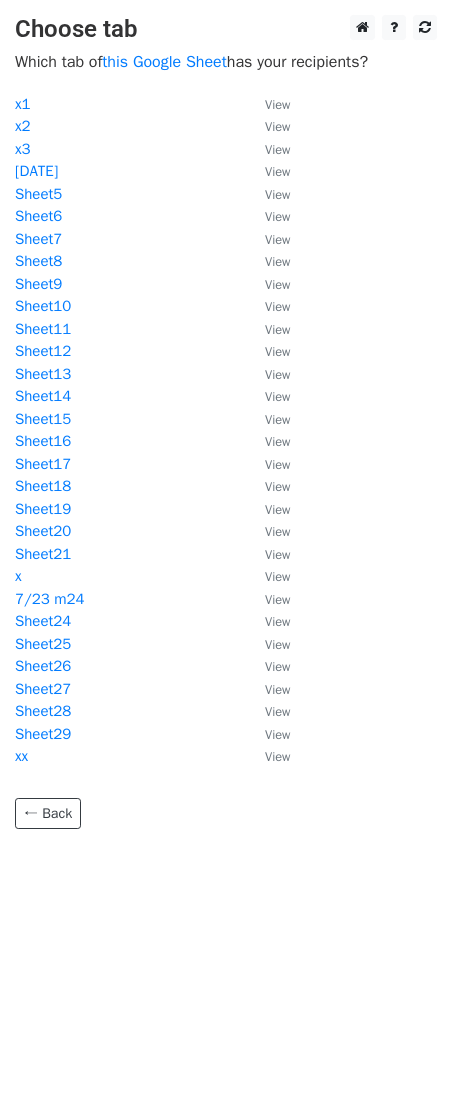 scroll, scrollTop: 0, scrollLeft: 0, axis: both 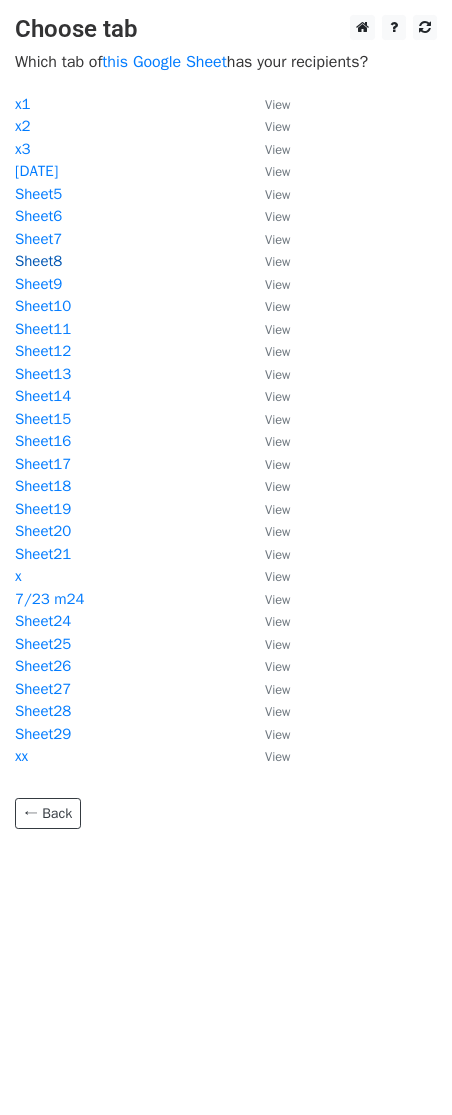click on "Sheet8" at bounding box center (38, 261) 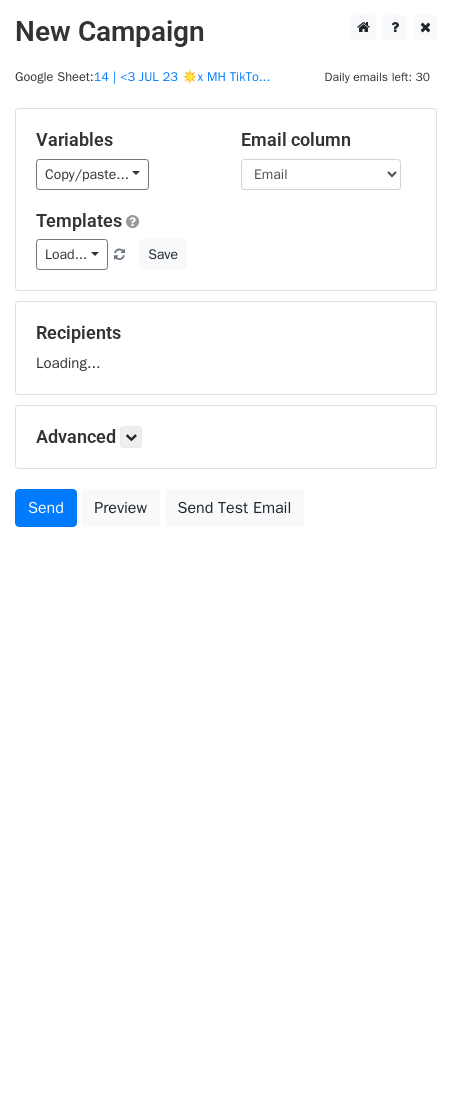 scroll, scrollTop: 0, scrollLeft: 0, axis: both 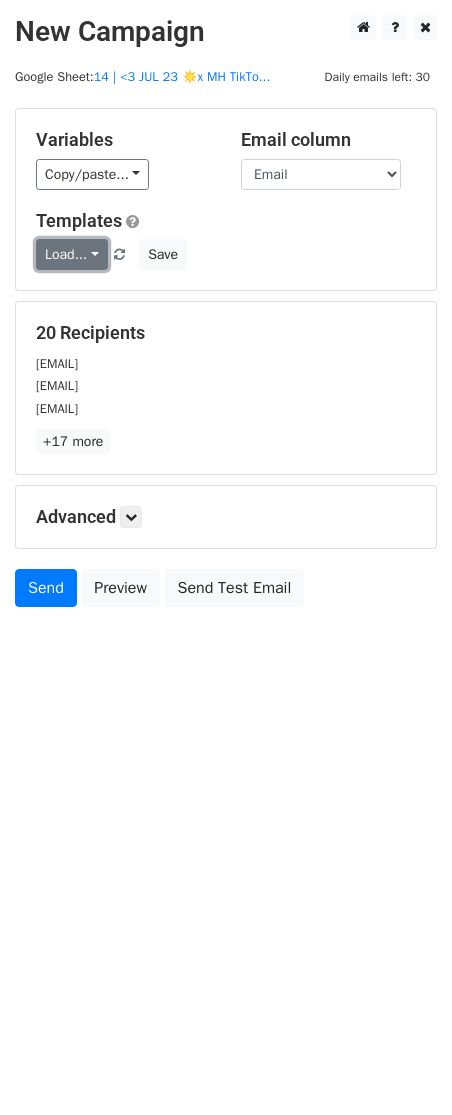 click on "Load..." at bounding box center (72, 254) 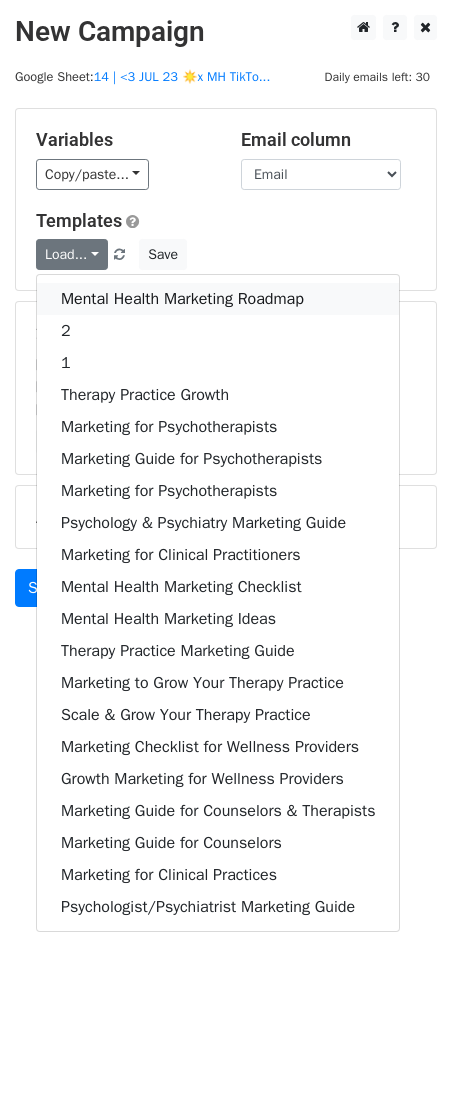 click on "Mental Health Marketing Roadmap" at bounding box center (218, 299) 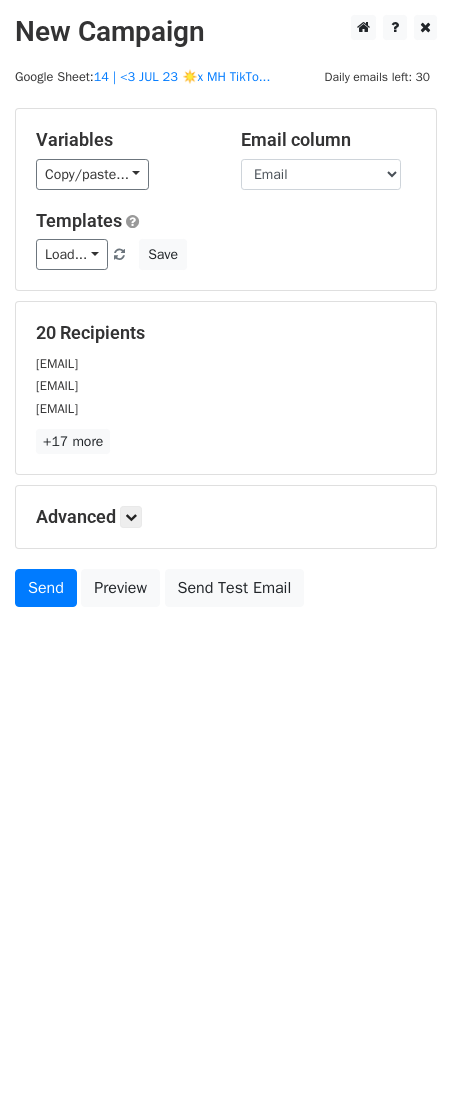 click on "Advanced" at bounding box center (226, 517) 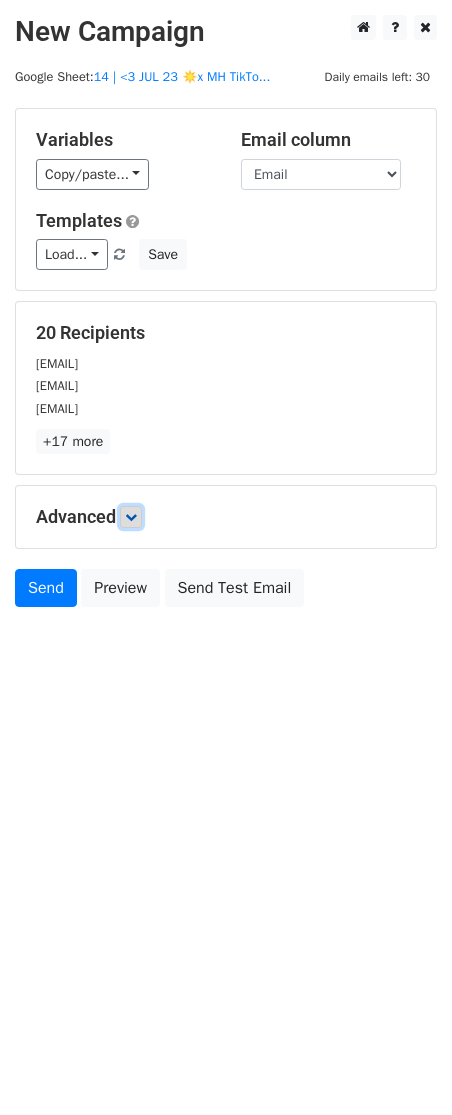 click at bounding box center (131, 517) 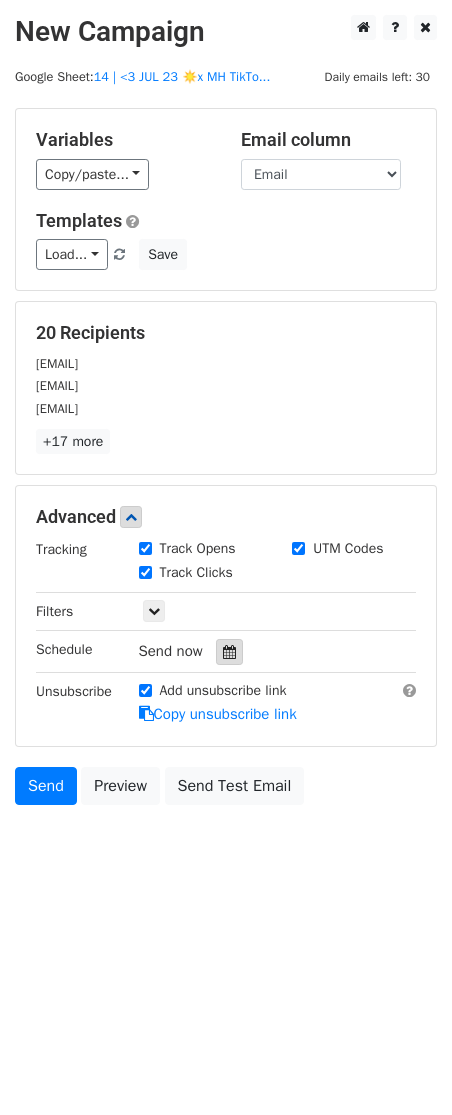click at bounding box center (229, 652) 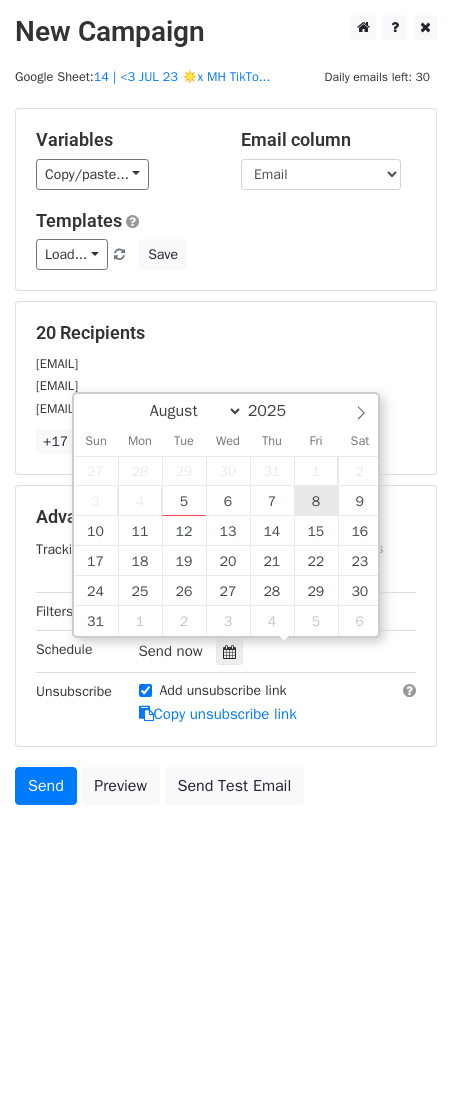 type on "2025-08-08 12:00" 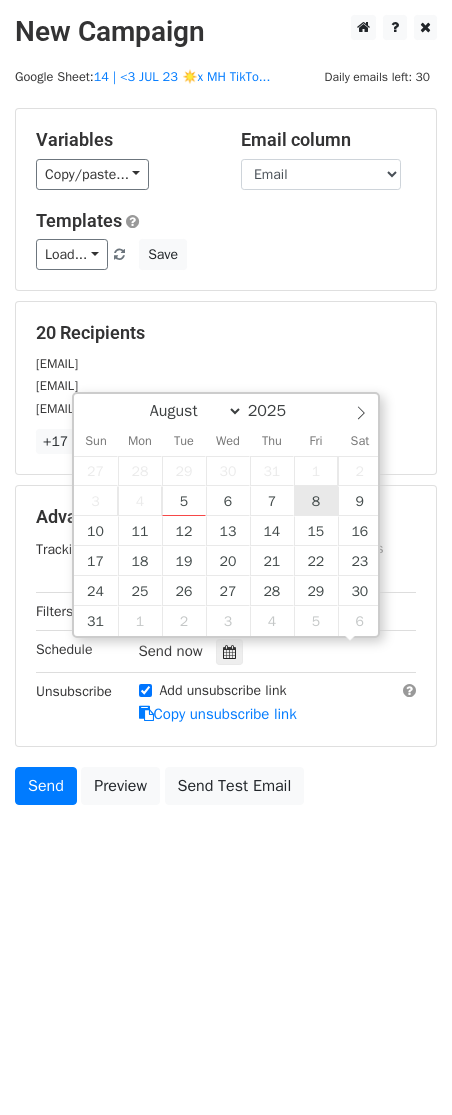 scroll, scrollTop: 1, scrollLeft: 0, axis: vertical 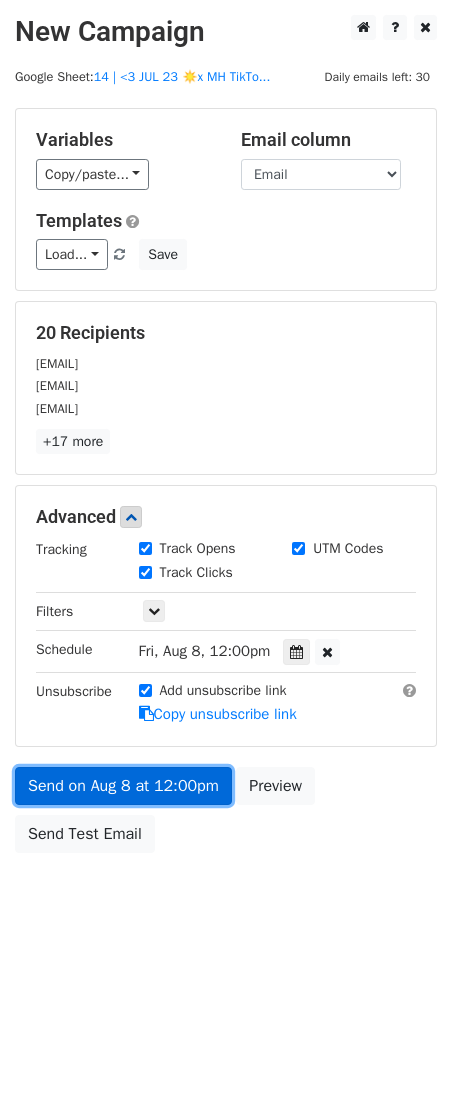 click on "Send on Aug 8 at 12:00pm" at bounding box center (123, 786) 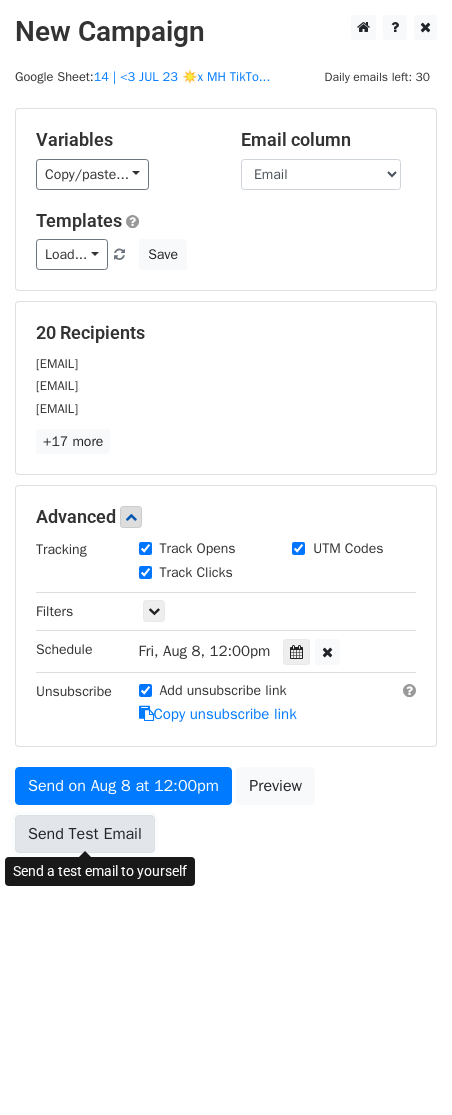 click on "Send Test Email" at bounding box center (85, 834) 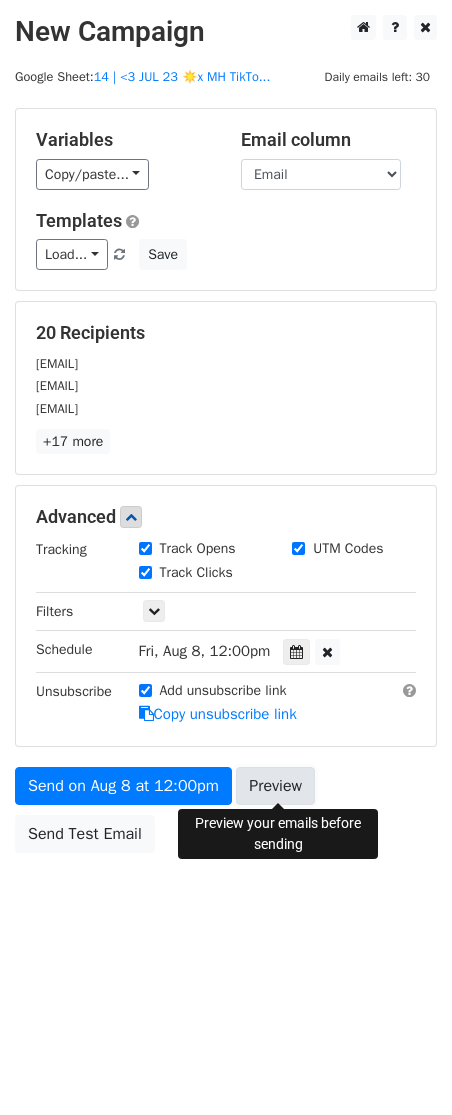 click on "Preview" at bounding box center [275, 786] 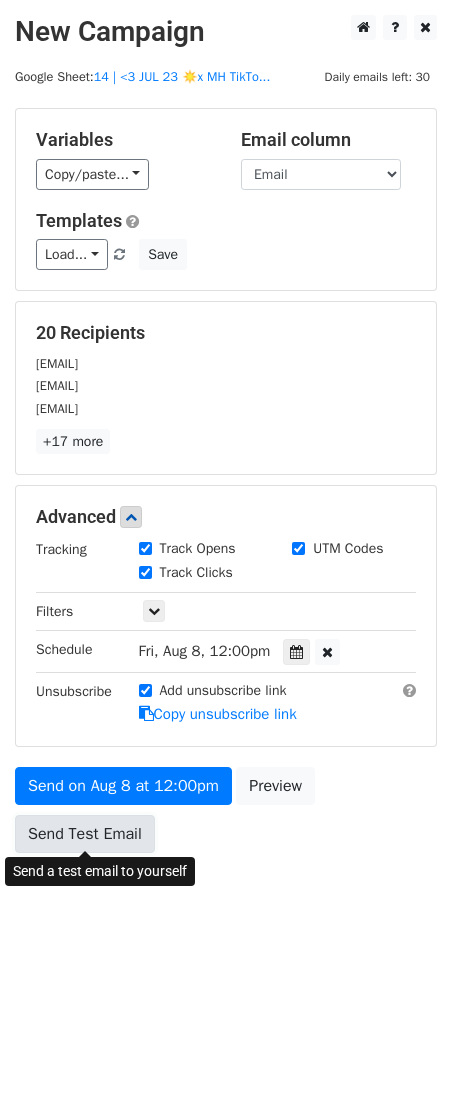 click on "Send Test Email" at bounding box center (85, 834) 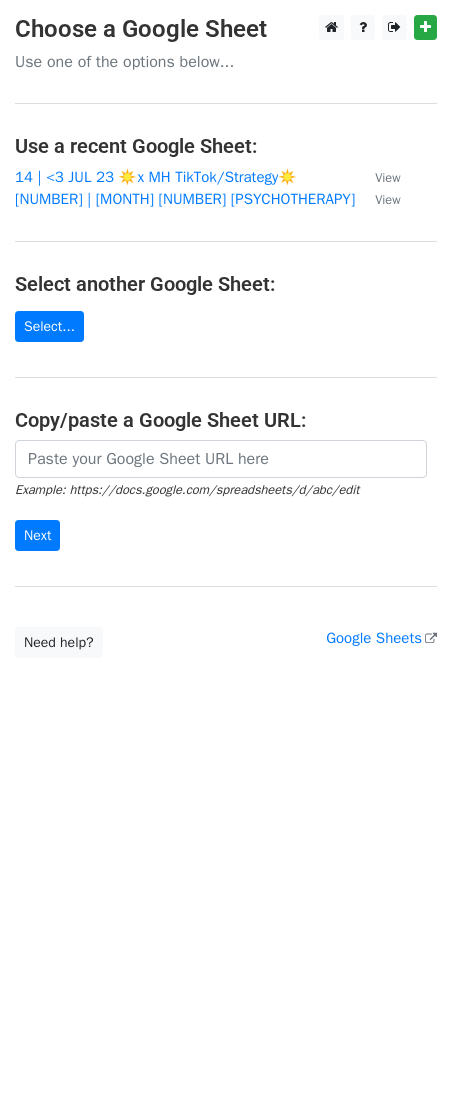 scroll, scrollTop: 0, scrollLeft: 0, axis: both 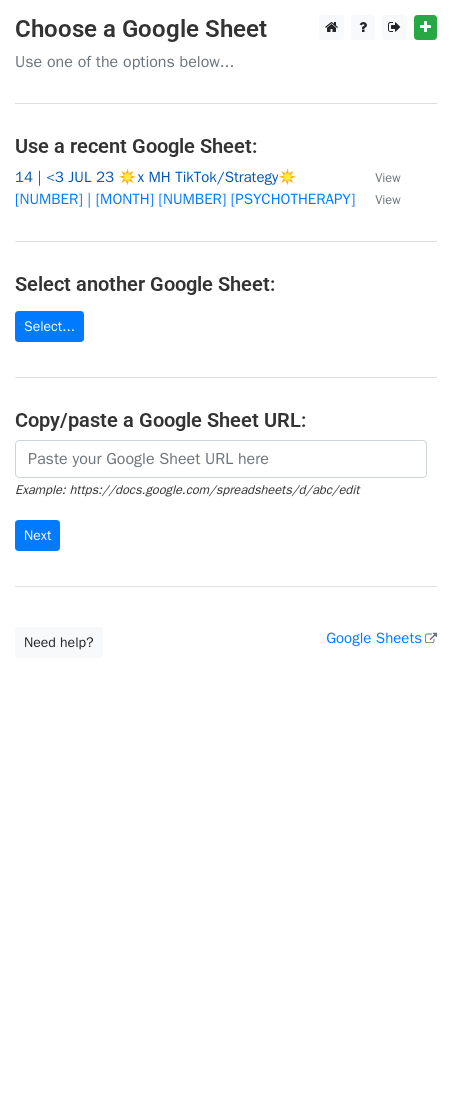 click on "14 | <3 JUL 23 ☀️x MH TikTok/Strategy☀️" at bounding box center [156, 177] 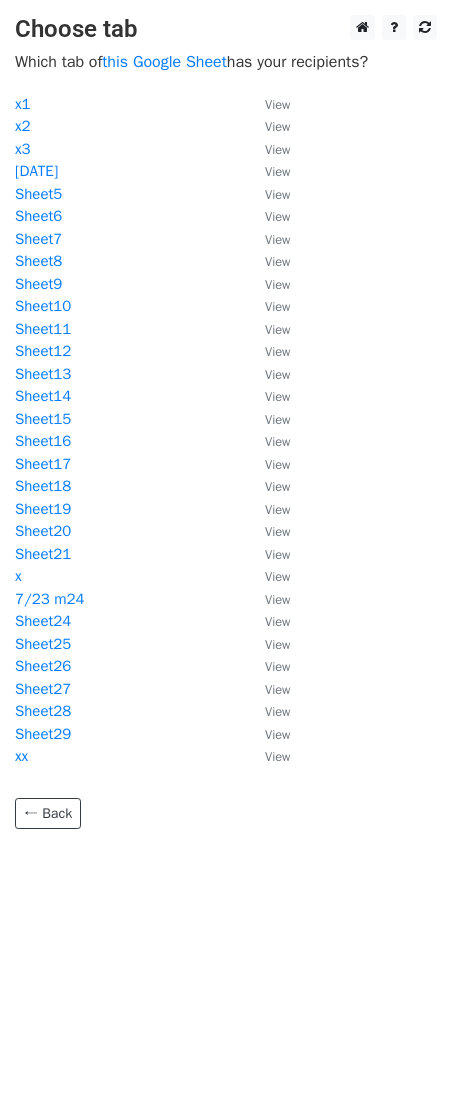 scroll, scrollTop: 0, scrollLeft: 0, axis: both 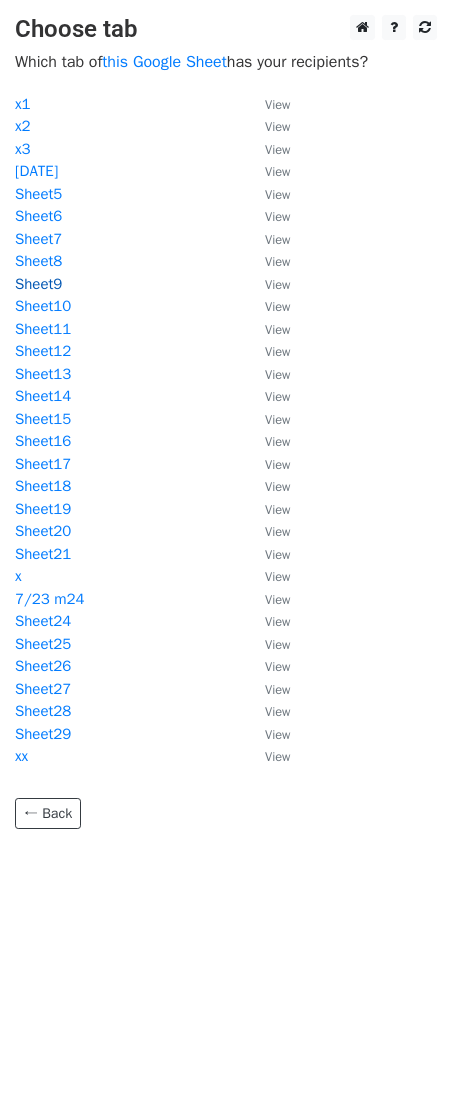 click on "Sheet9" at bounding box center (38, 284) 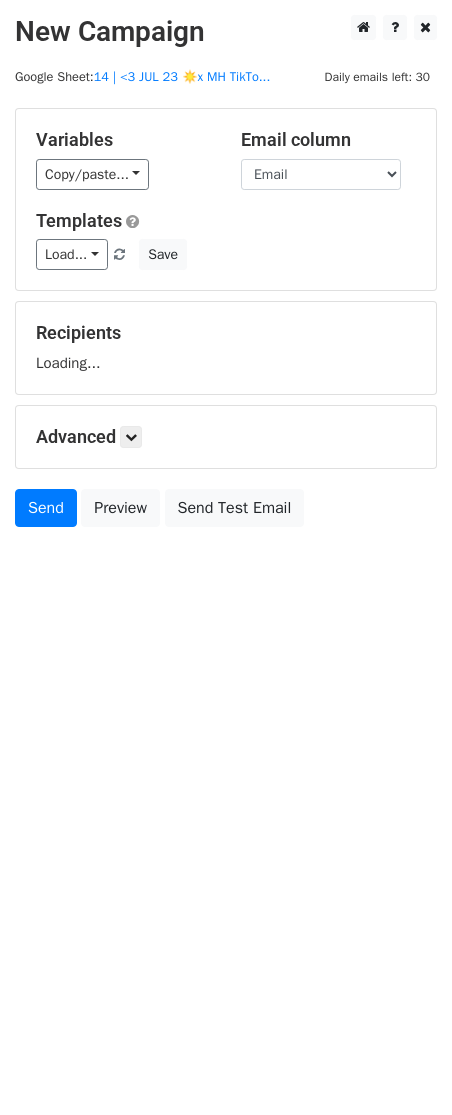 scroll, scrollTop: 0, scrollLeft: 0, axis: both 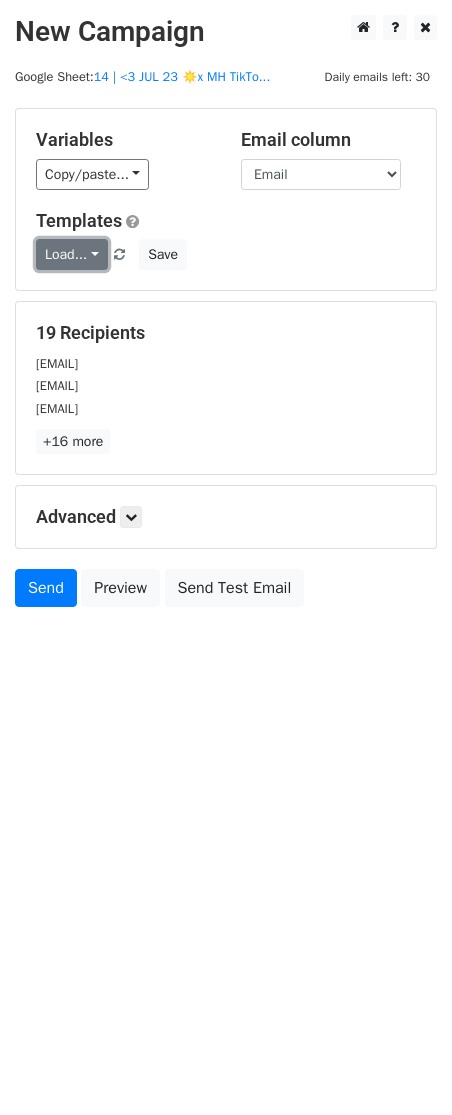 click on "Load..." at bounding box center [72, 254] 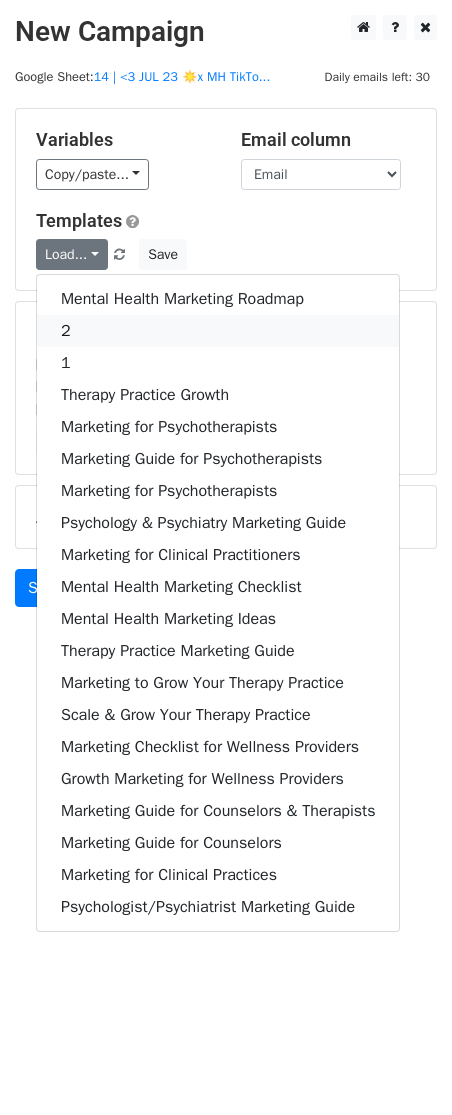 click on "2" at bounding box center (218, 331) 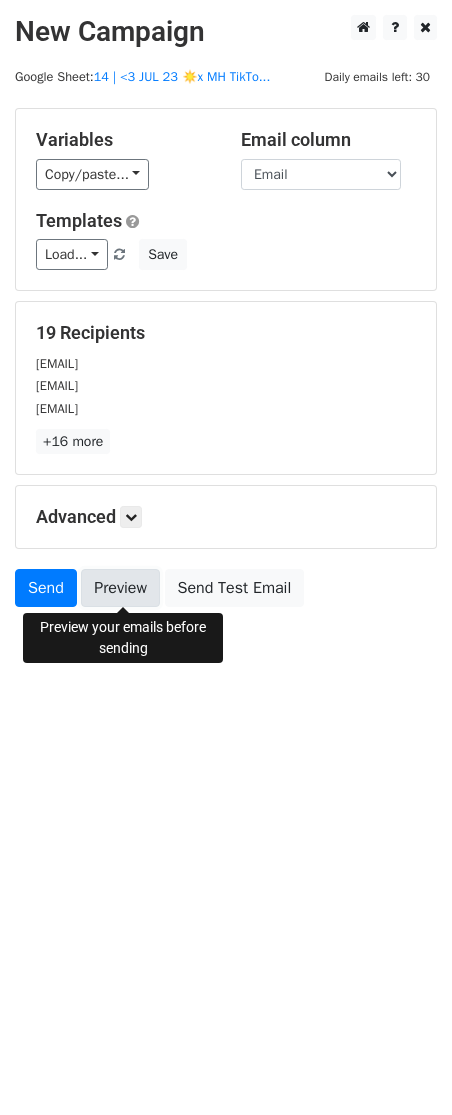 click on "Preview" at bounding box center (120, 588) 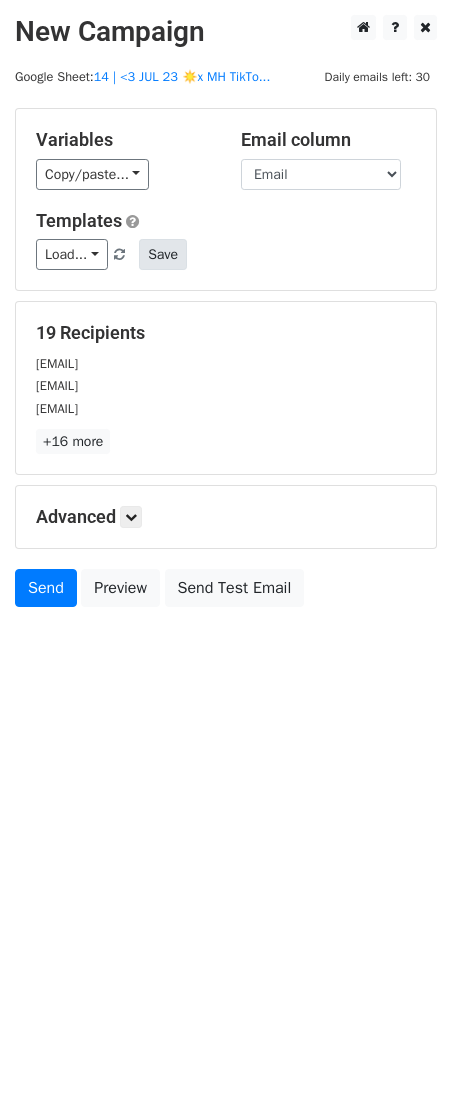 drag, startPoint x: 195, startPoint y: 240, endPoint x: 171, endPoint y: 252, distance: 26.832815 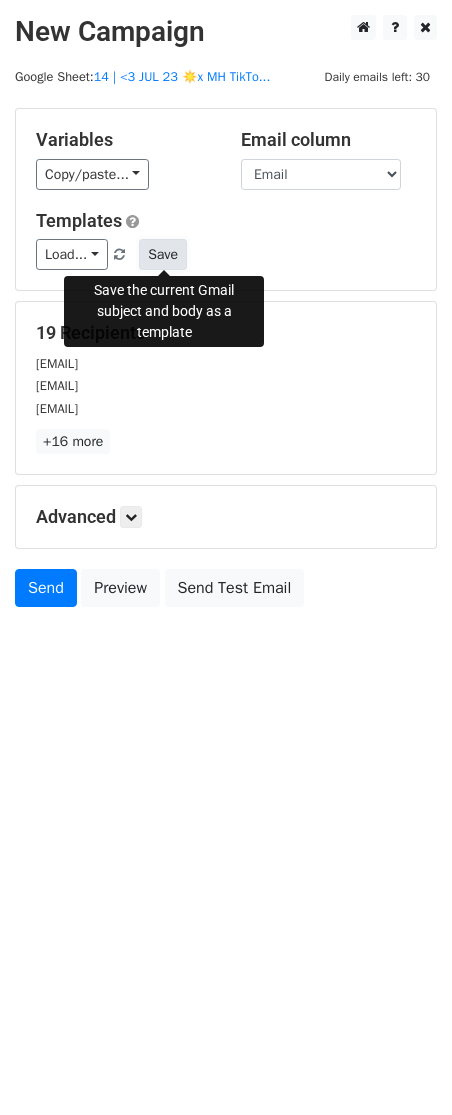 click on "Save" at bounding box center [163, 254] 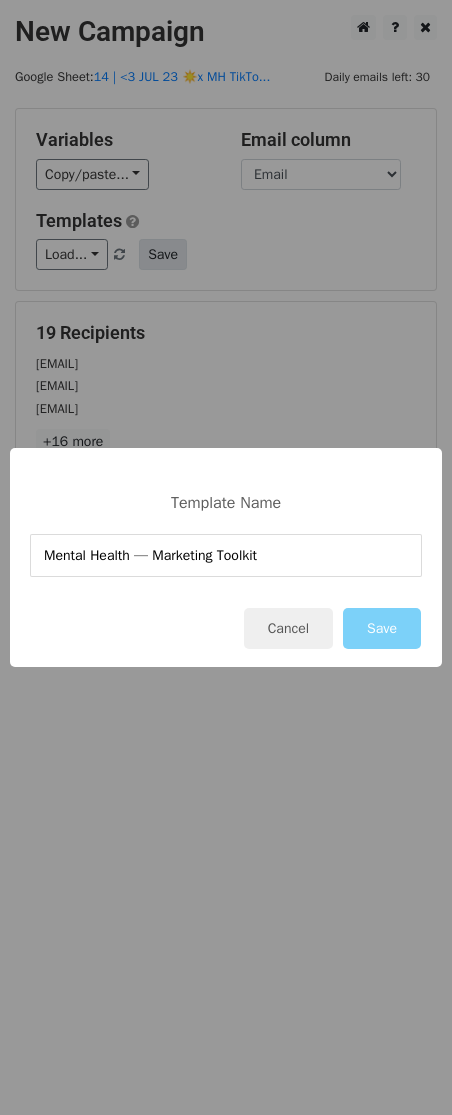 type on "Mental Health — Marketing Toolkit" 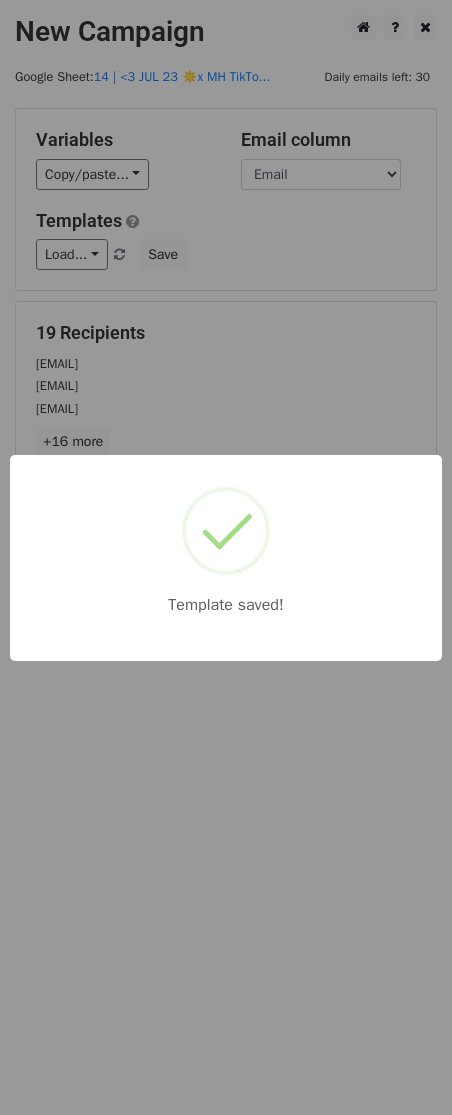 drag, startPoint x: 317, startPoint y: 334, endPoint x: 438, endPoint y: 296, distance: 126.82665 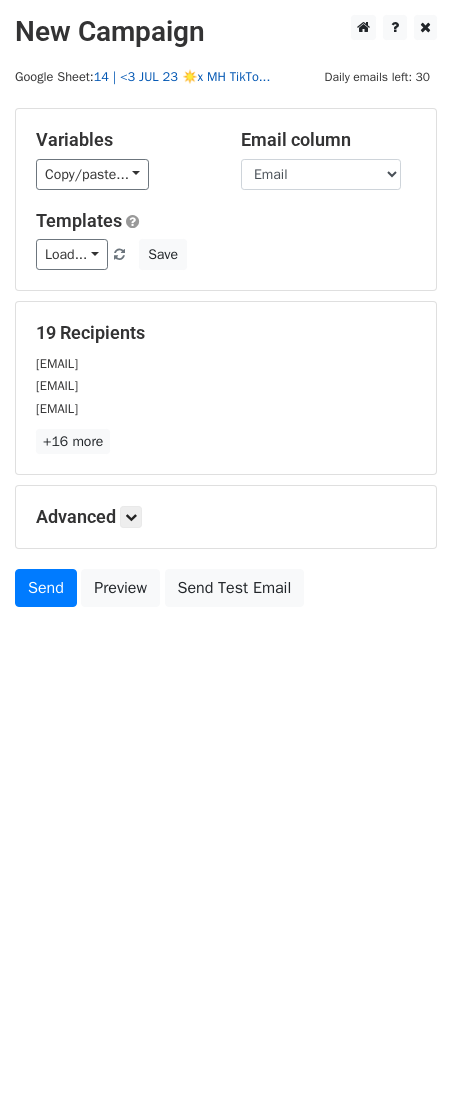 click on "14 | <3 JUL 23 ☀️x MH TikTo..." at bounding box center [182, 77] 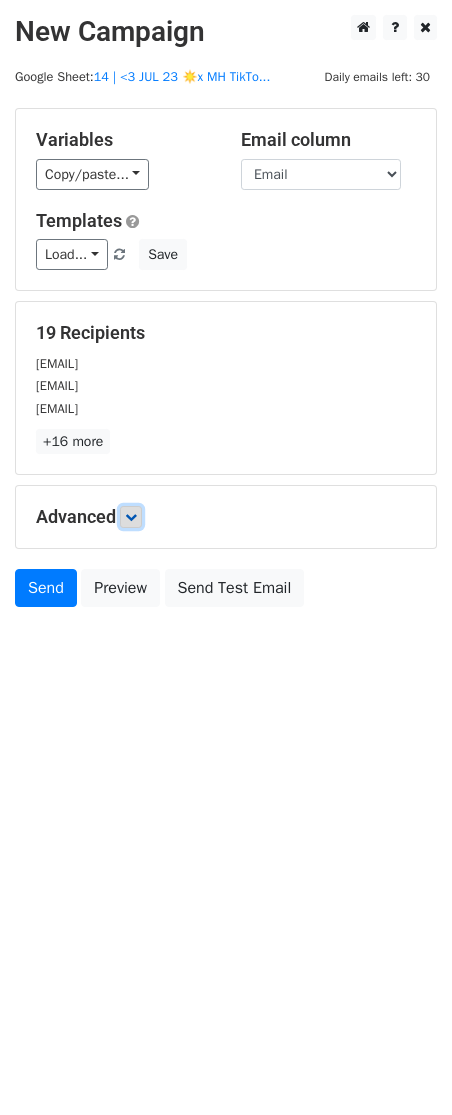 click at bounding box center [131, 517] 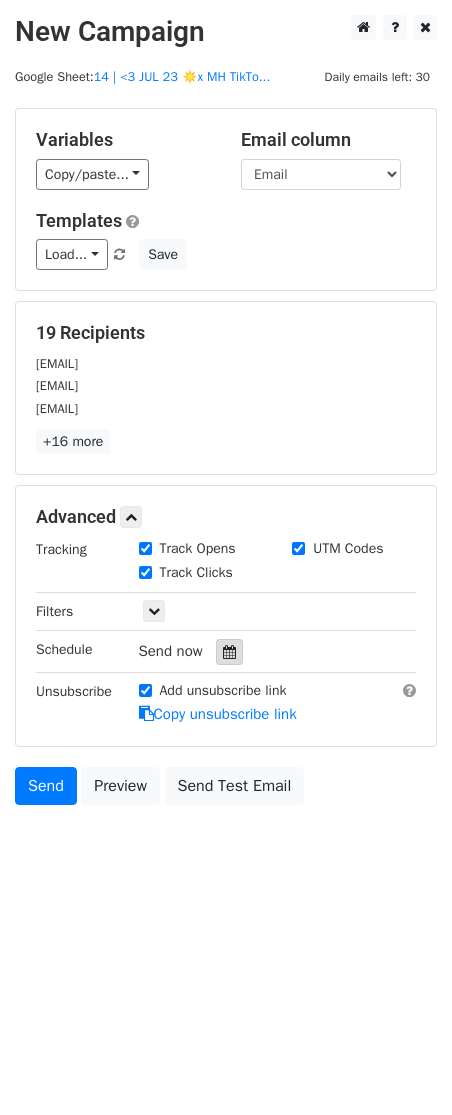 click at bounding box center [229, 652] 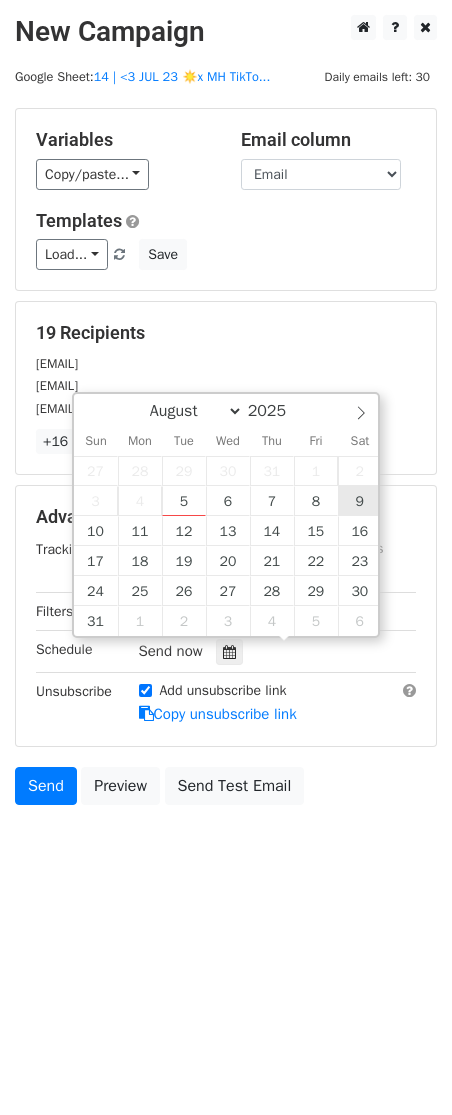 type on "2025-08-09 12:00" 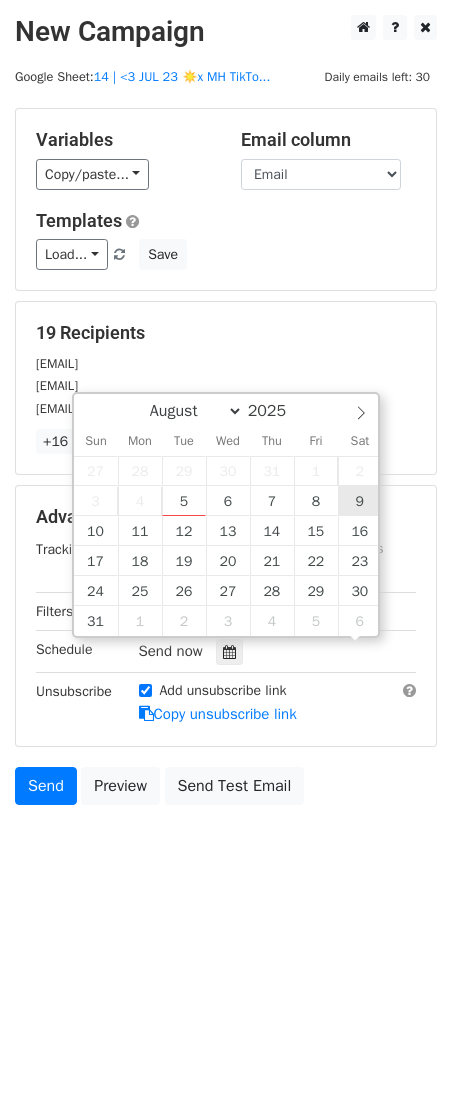 scroll, scrollTop: 1, scrollLeft: 0, axis: vertical 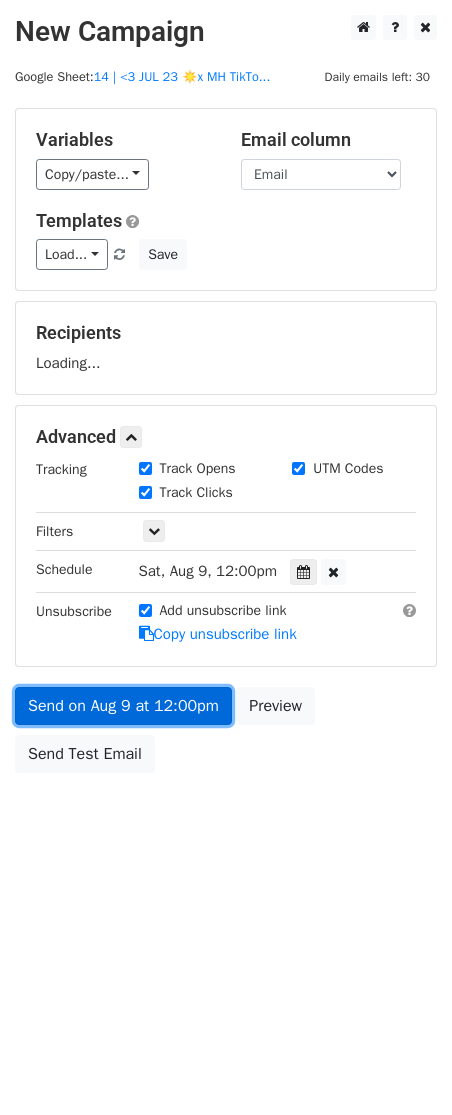 click on "Send on Aug 9 at 12:00pm" at bounding box center [123, 706] 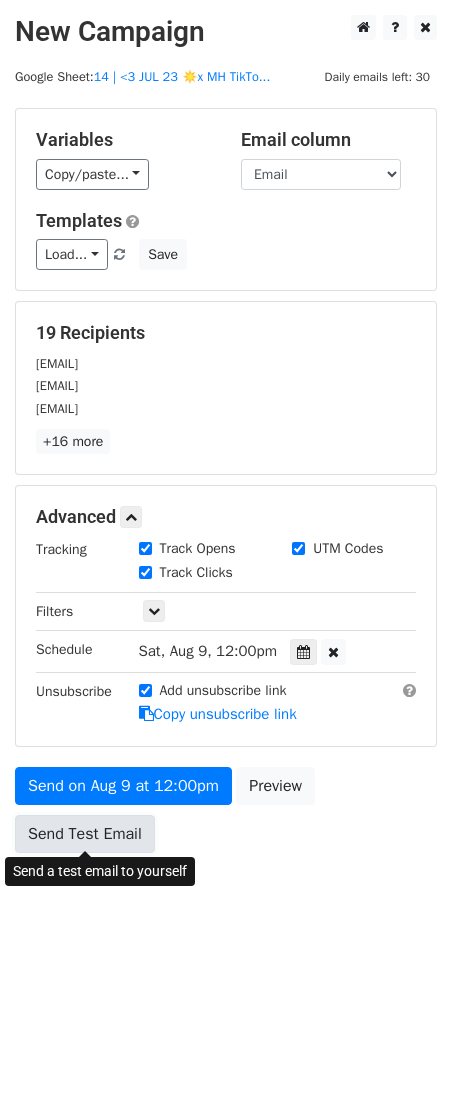 click on "Send Test Email" at bounding box center [85, 834] 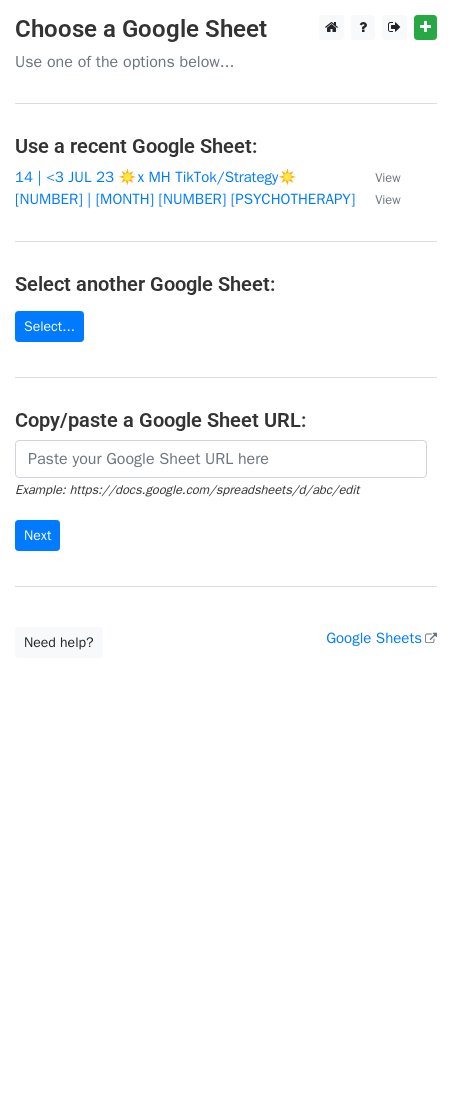scroll, scrollTop: 0, scrollLeft: 0, axis: both 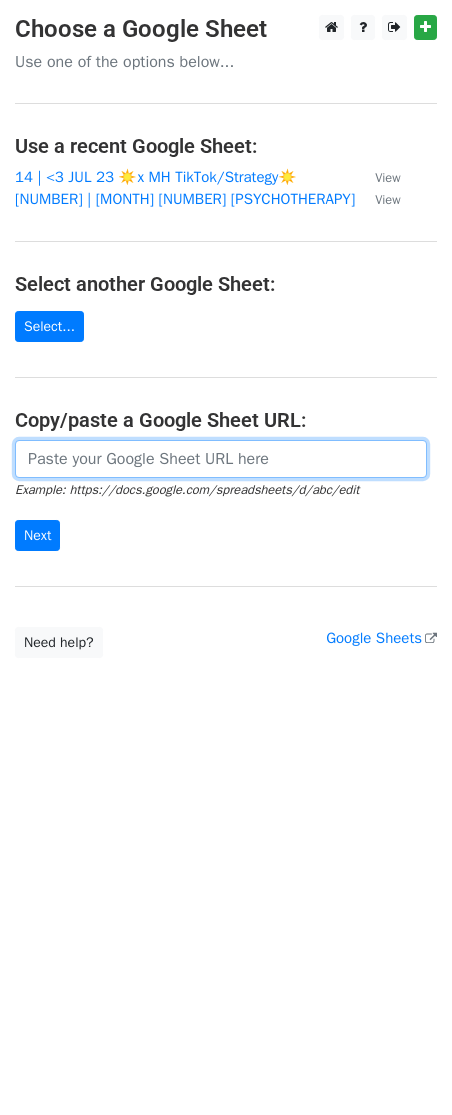 click at bounding box center [221, 459] 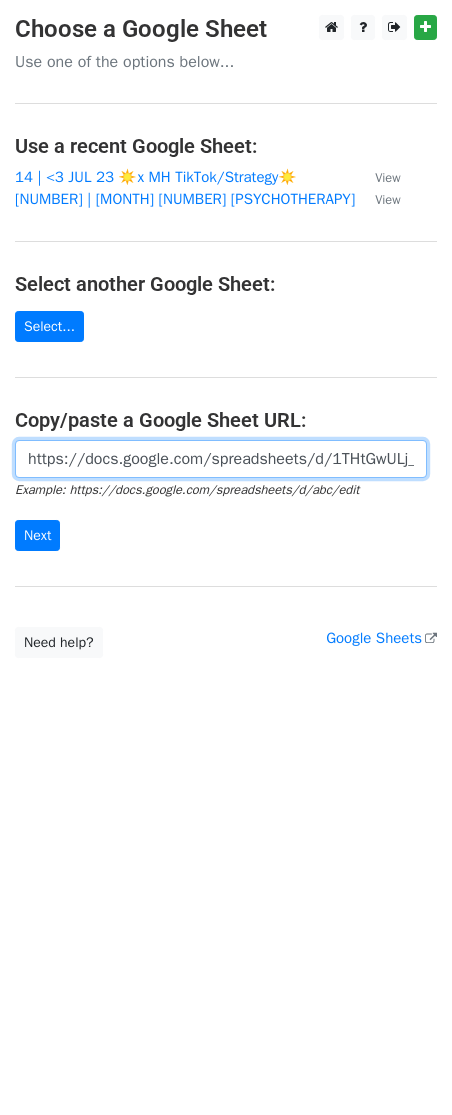scroll, scrollTop: 0, scrollLeft: 615, axis: horizontal 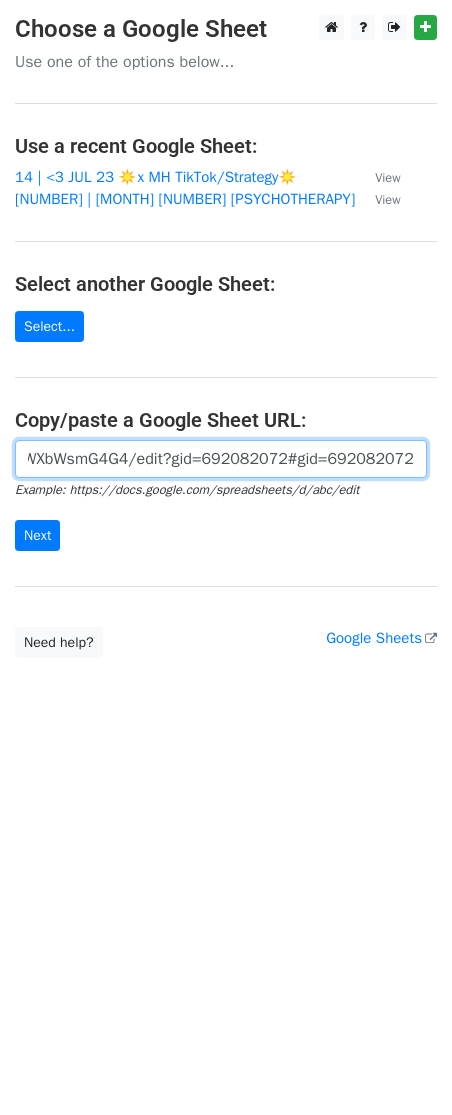 type on "https://docs.google.com/spreadsheets/d/1THtGwULj_ec71wZKlJrYM_bBPejFZXhgFWXbWsmG4G4/edit?gid=692082072#gid=692082072" 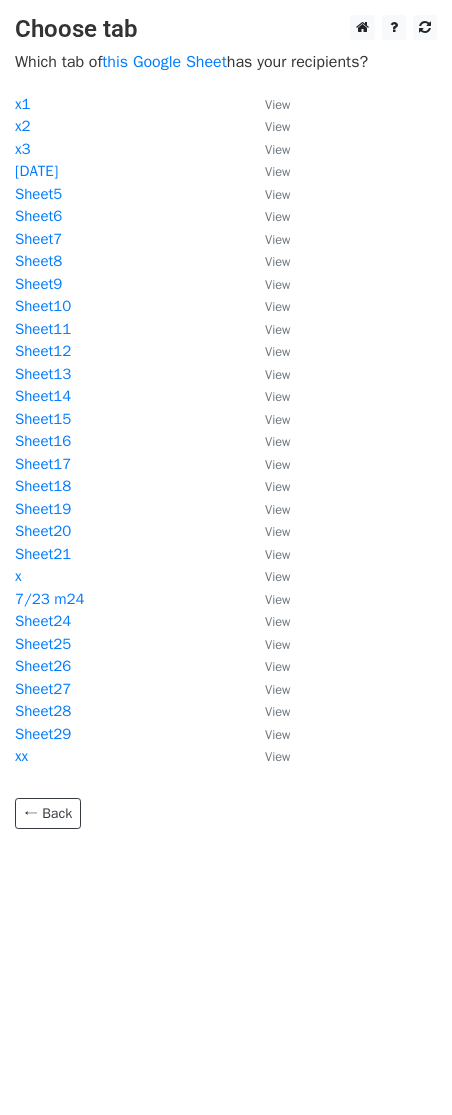 scroll, scrollTop: 0, scrollLeft: 0, axis: both 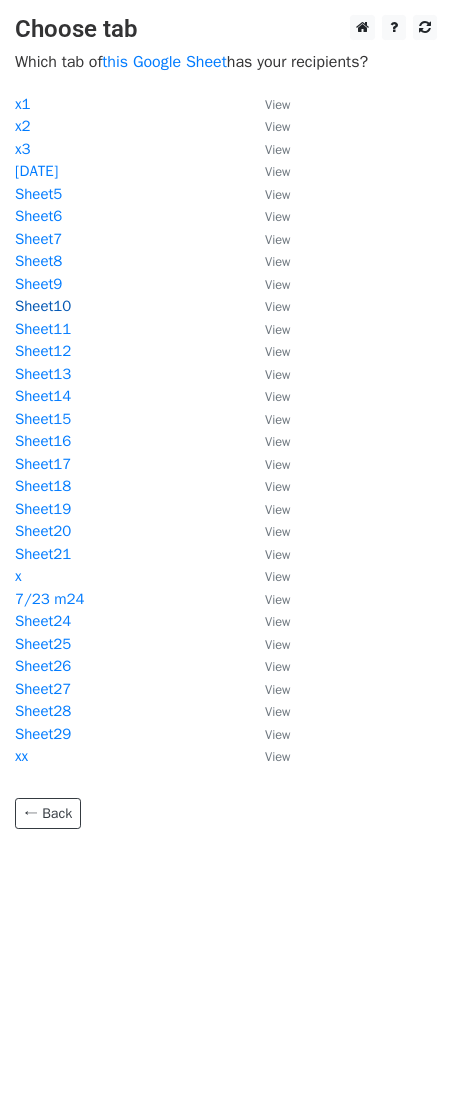 click on "Sheet10" at bounding box center (43, 306) 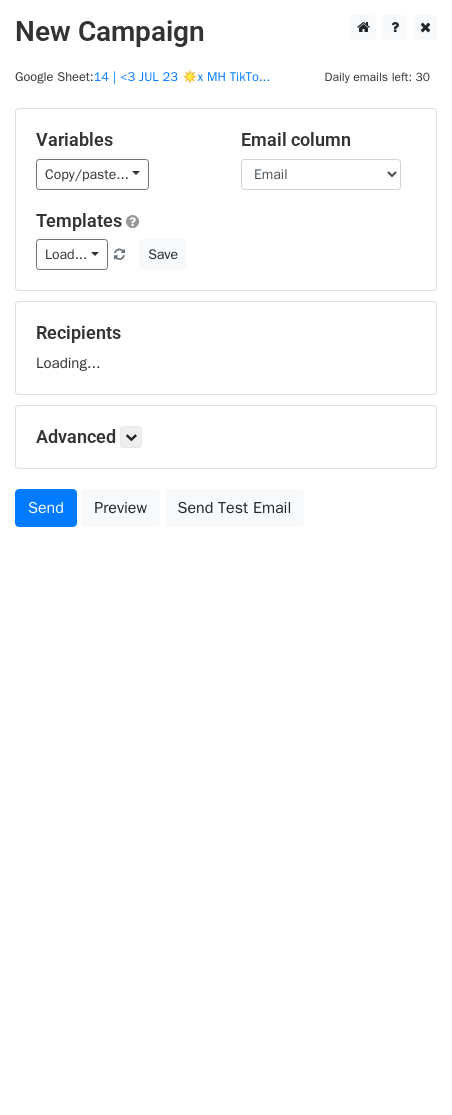 scroll, scrollTop: 0, scrollLeft: 0, axis: both 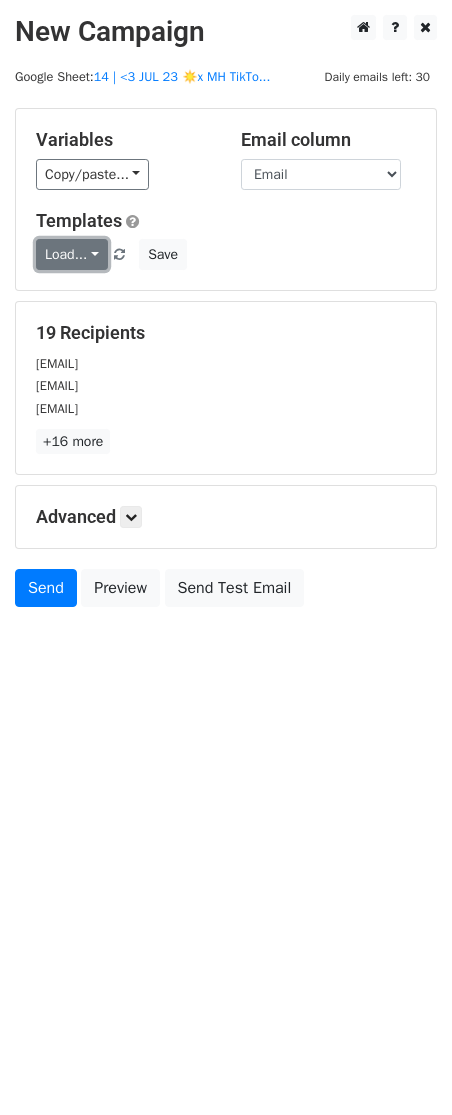 click on "Load..." at bounding box center [72, 254] 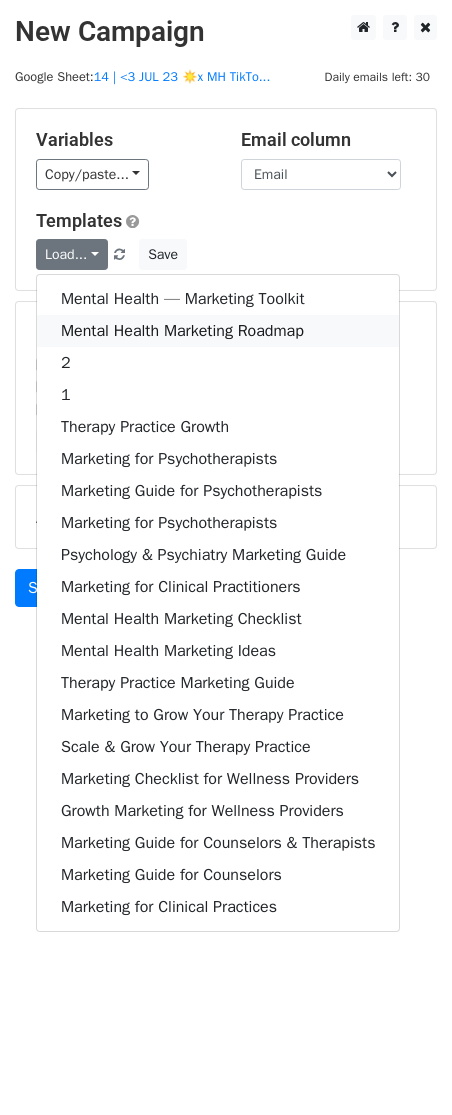 click on "Mental Health Marketing Roadmap" at bounding box center [218, 331] 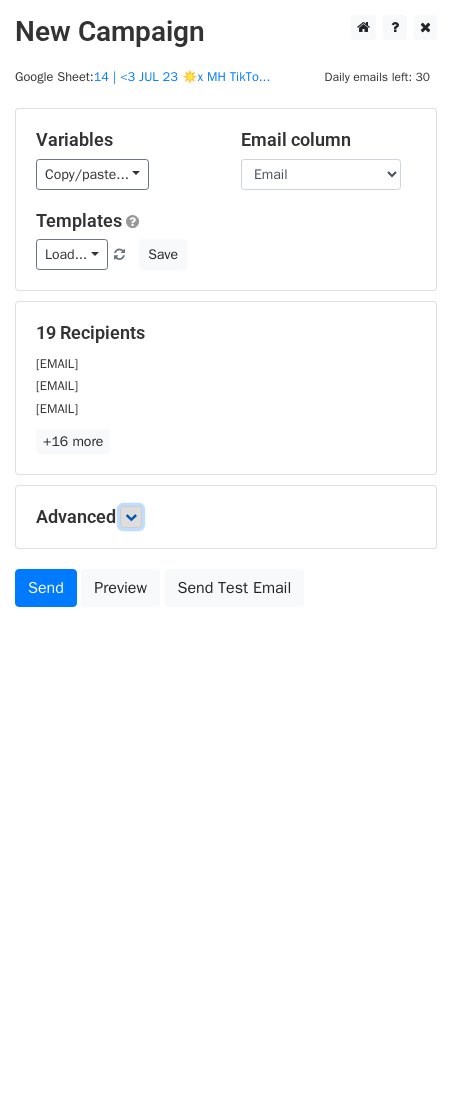 click at bounding box center (131, 517) 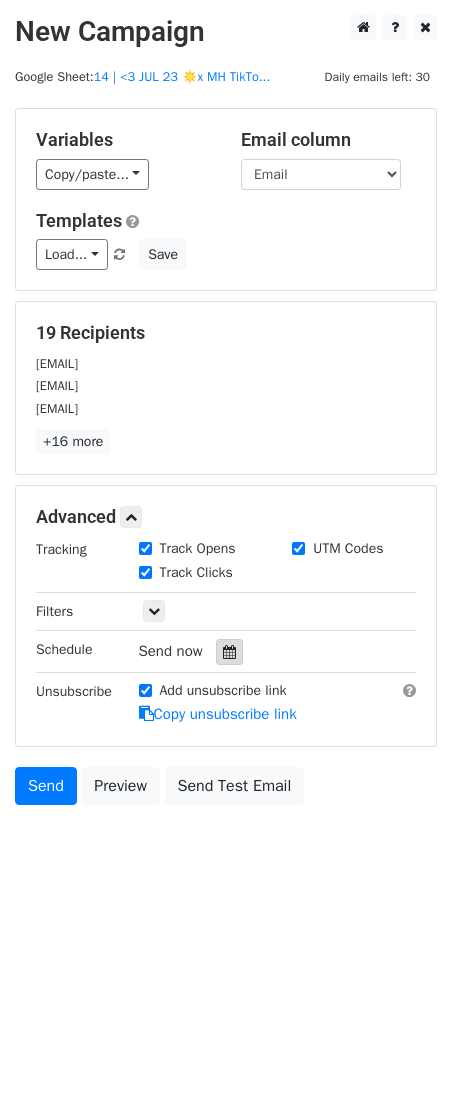 click at bounding box center (229, 652) 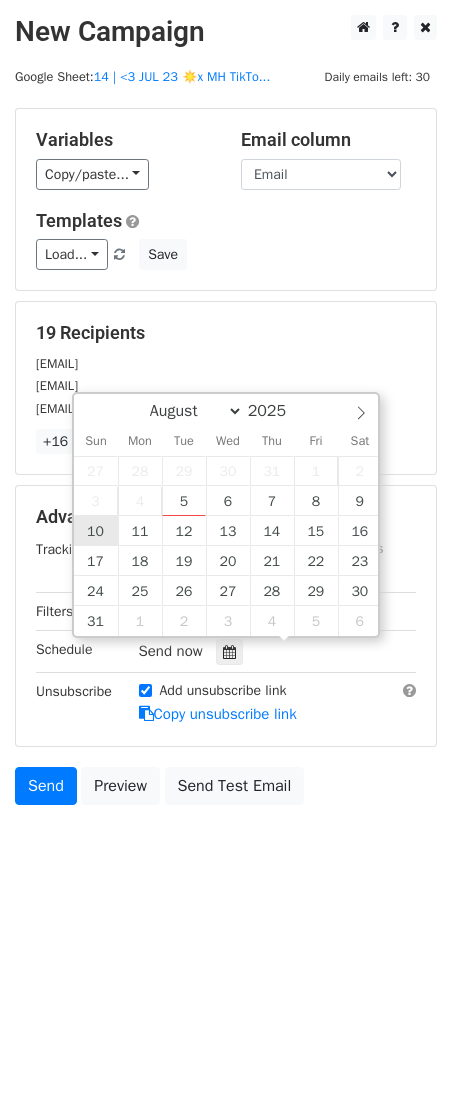 type on "2025-08-10 12:00" 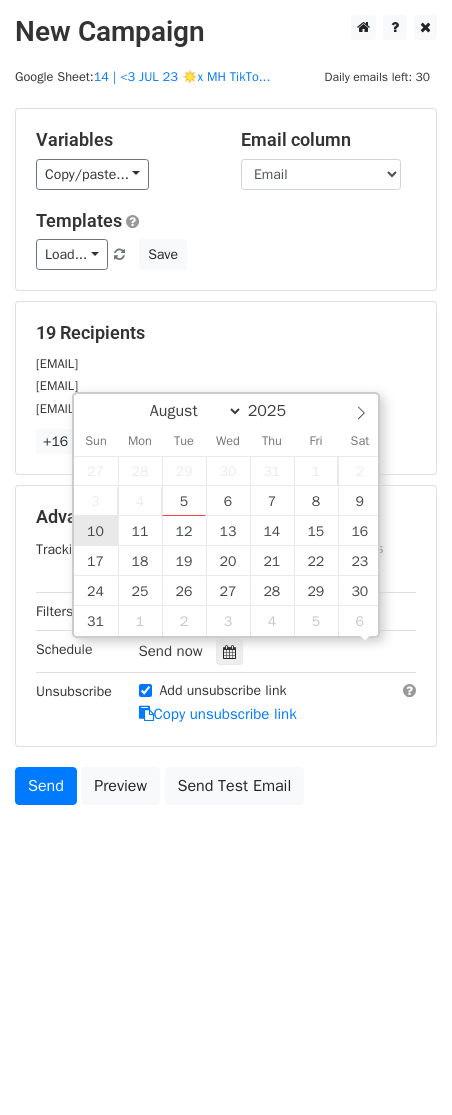 scroll, scrollTop: 1, scrollLeft: 0, axis: vertical 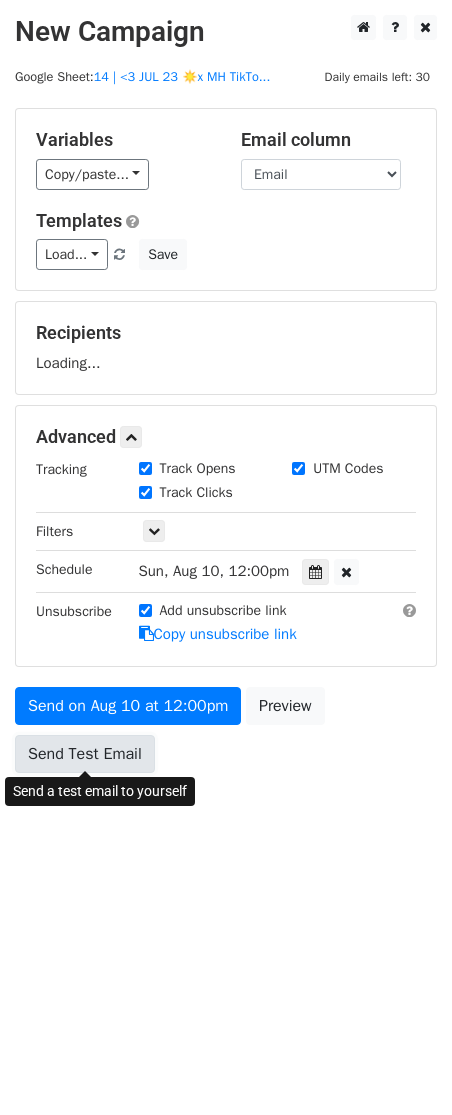 click on "Send Test Email" at bounding box center (85, 754) 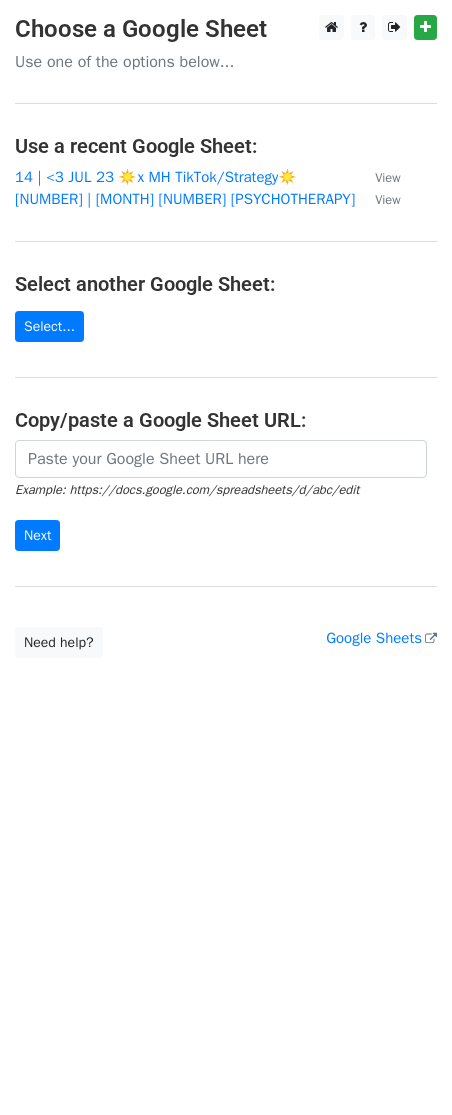 scroll, scrollTop: 0, scrollLeft: 0, axis: both 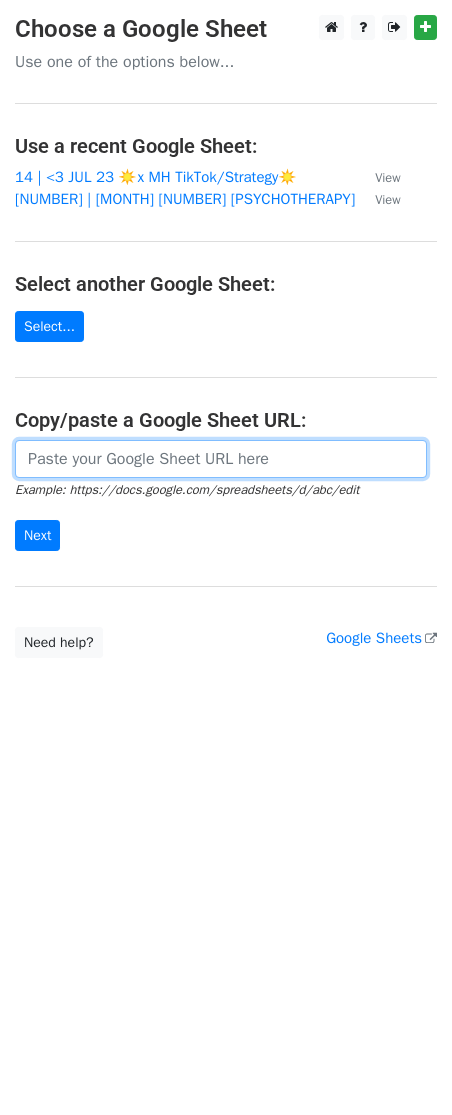 click at bounding box center (221, 459) 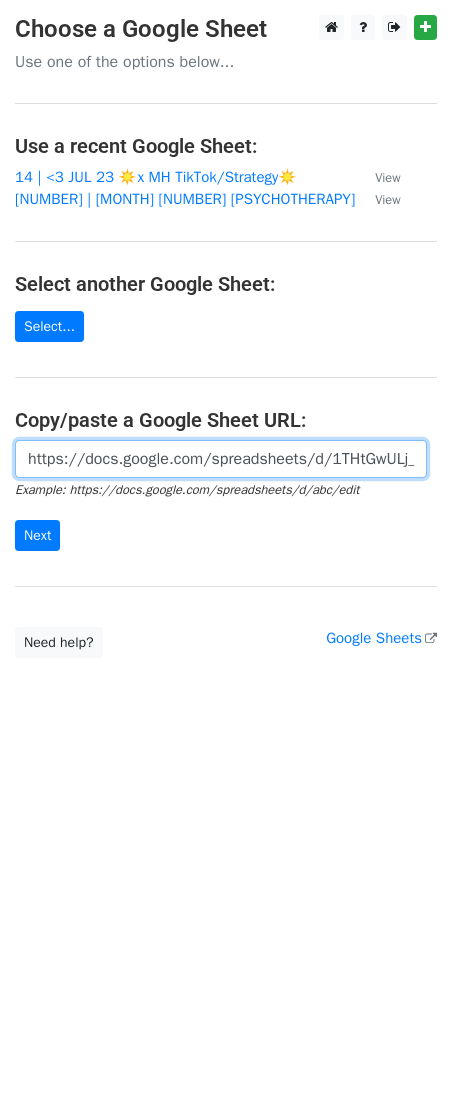 scroll, scrollTop: 0, scrollLeft: 615, axis: horizontal 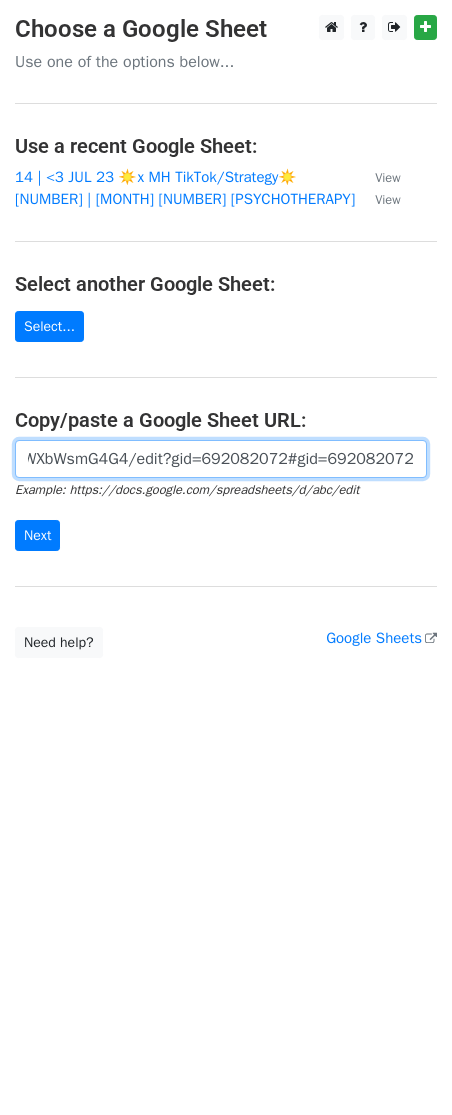 type on "https://docs.google.com/spreadsheets/d/1THtGwULj_ec71wZKlJrYM_bBPejFZXhgFWXbWsmG4G4/edit?gid=692082072#gid=692082072" 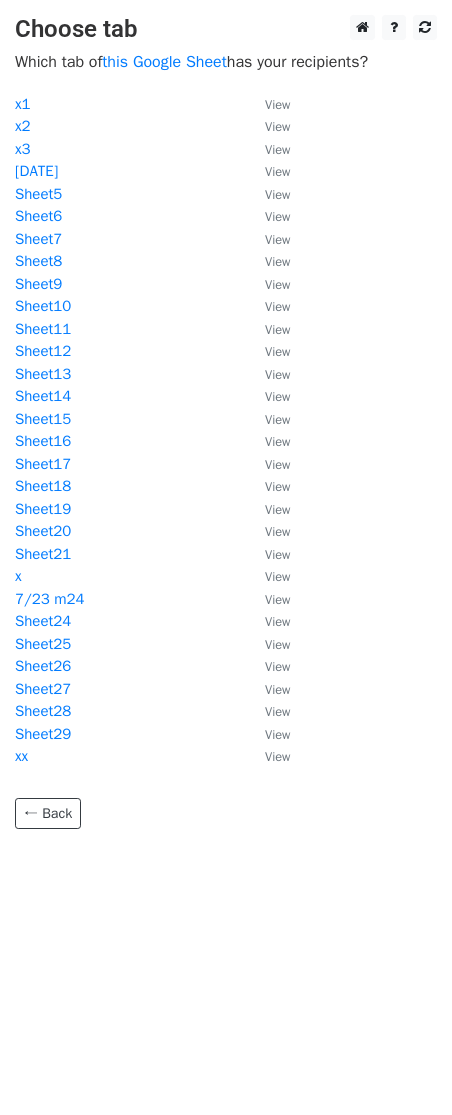 scroll, scrollTop: 0, scrollLeft: 0, axis: both 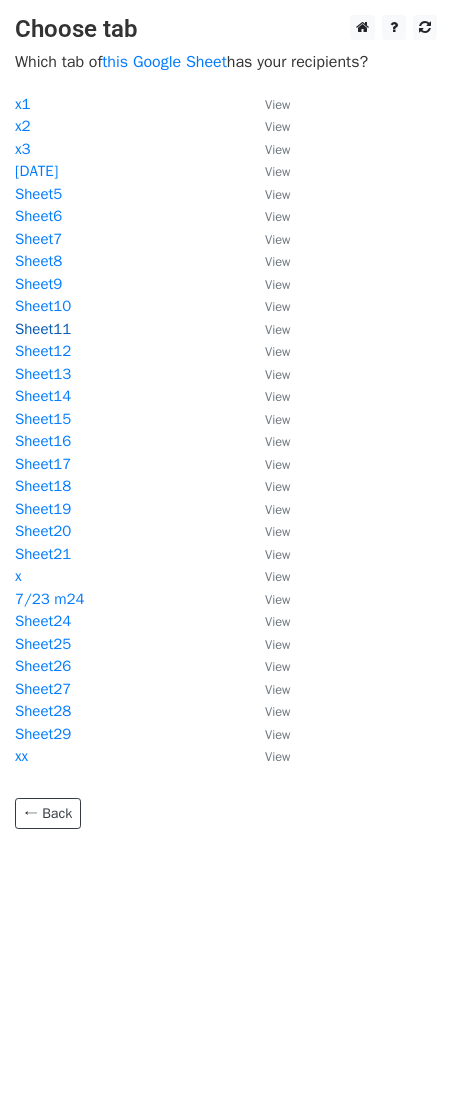 click on "Sheet11" at bounding box center (43, 329) 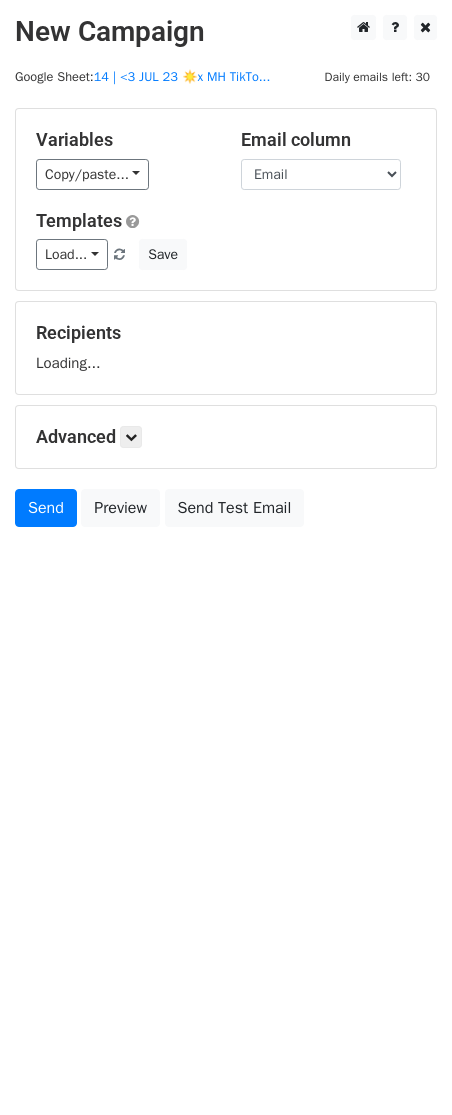scroll, scrollTop: 0, scrollLeft: 0, axis: both 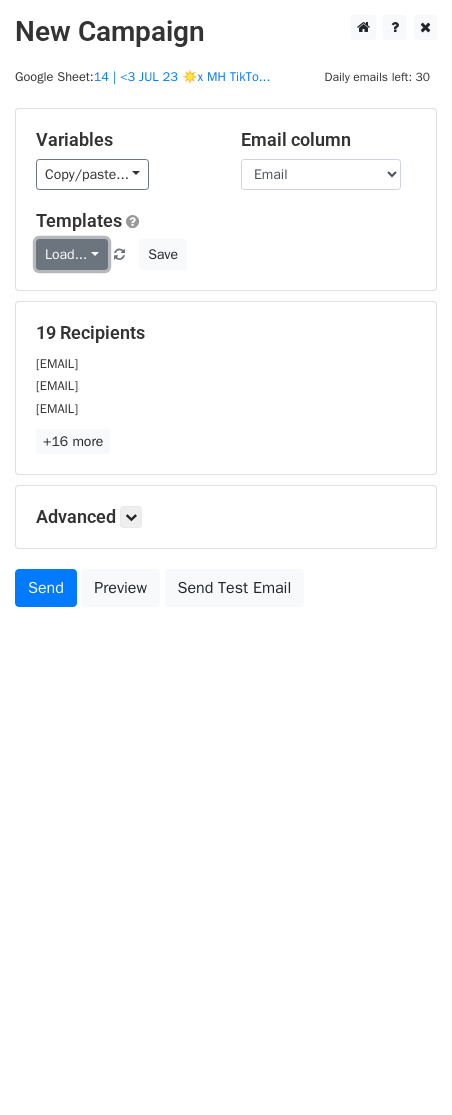 click on "Load..." at bounding box center [72, 254] 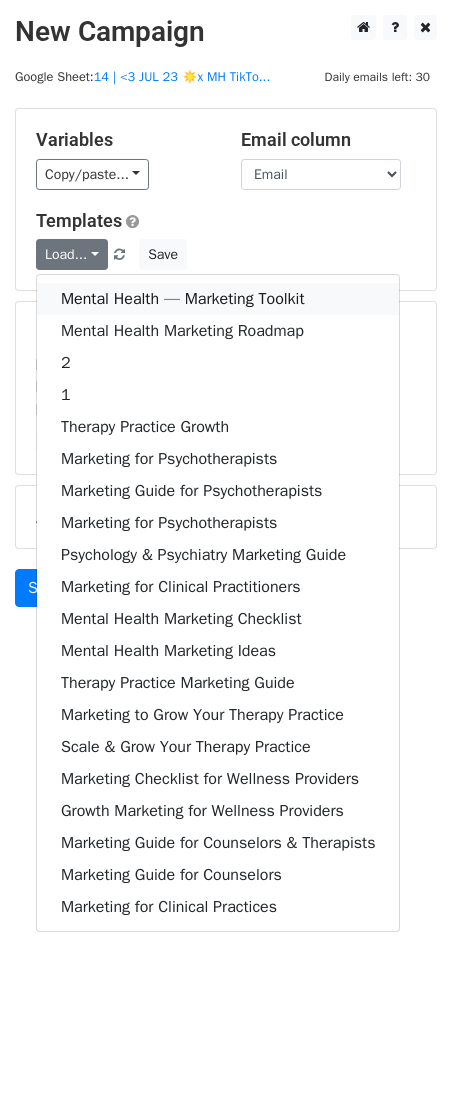 click on "Mental Health — Marketing Toolkit" at bounding box center (218, 299) 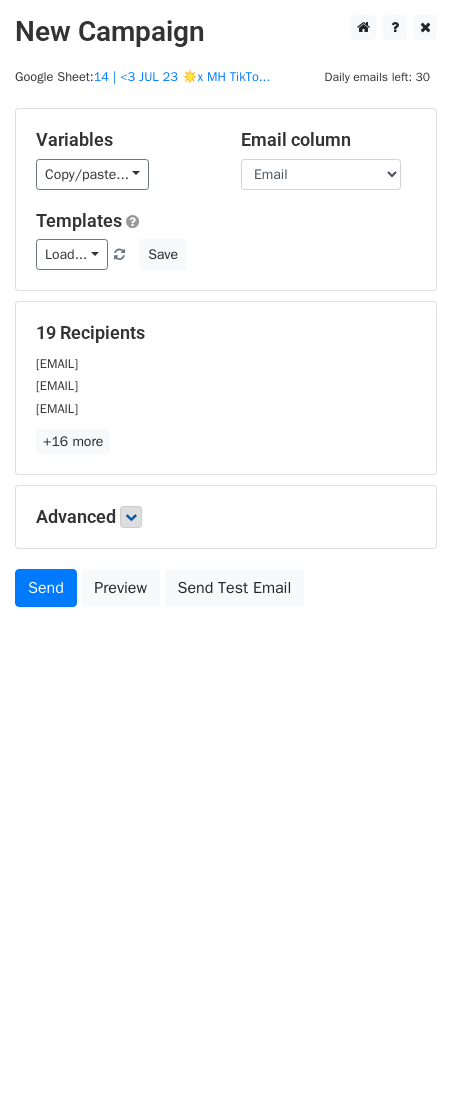 click on "Advanced" at bounding box center (226, 517) 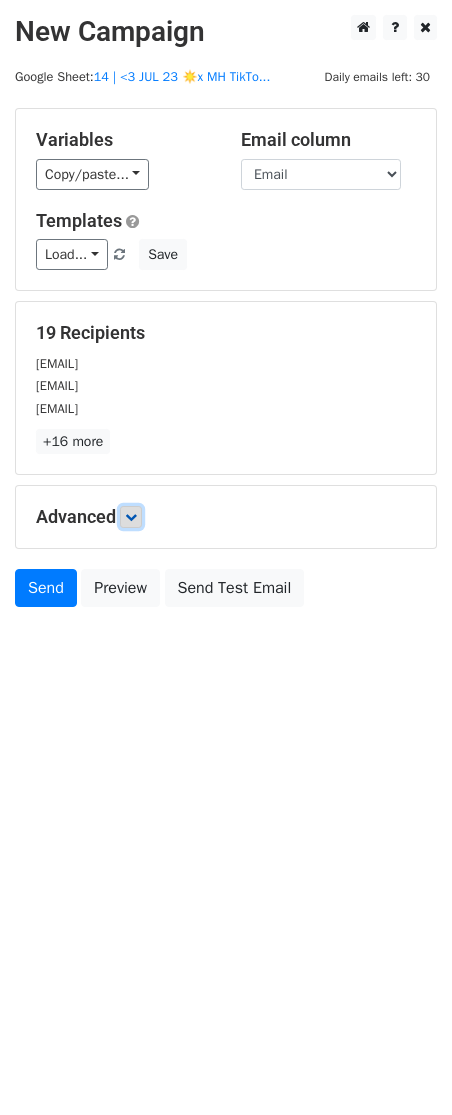 click at bounding box center [131, 517] 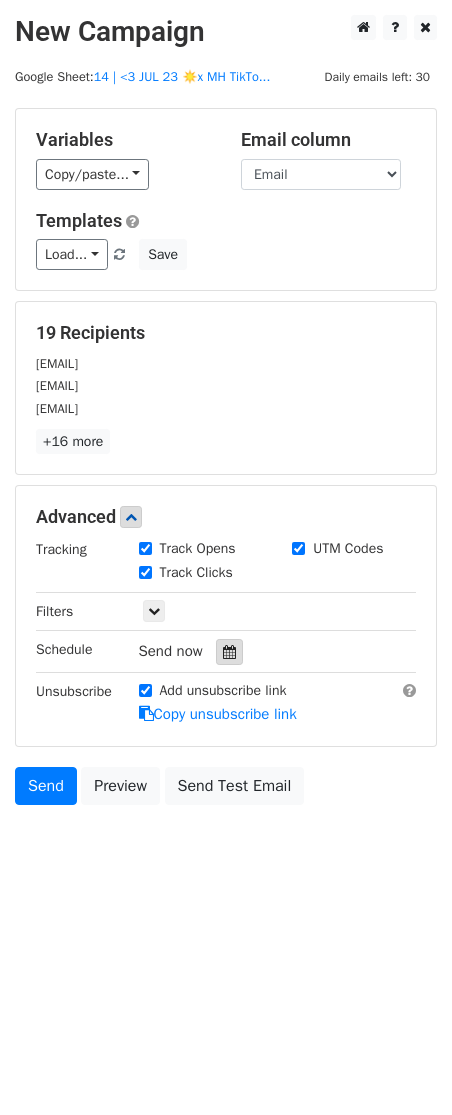 click at bounding box center [229, 652] 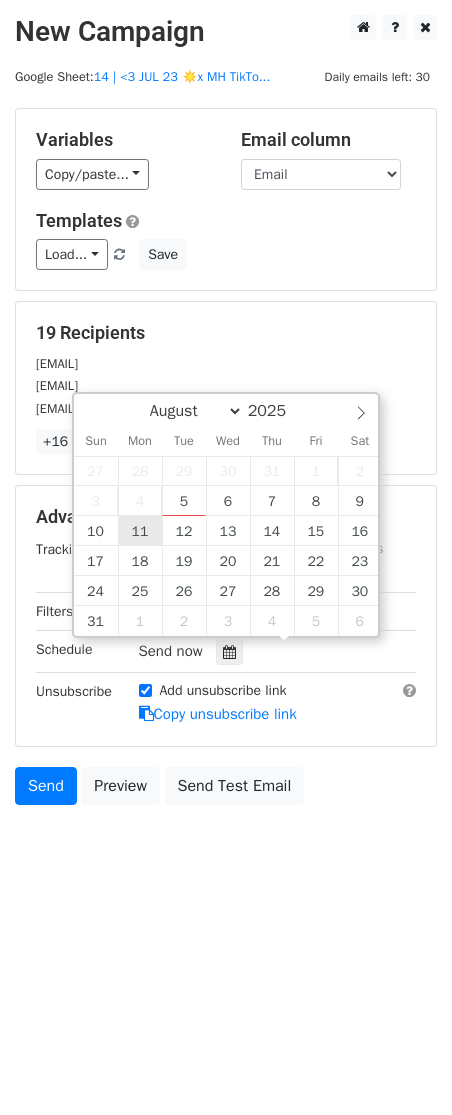 type on "2025-08-11 12:00" 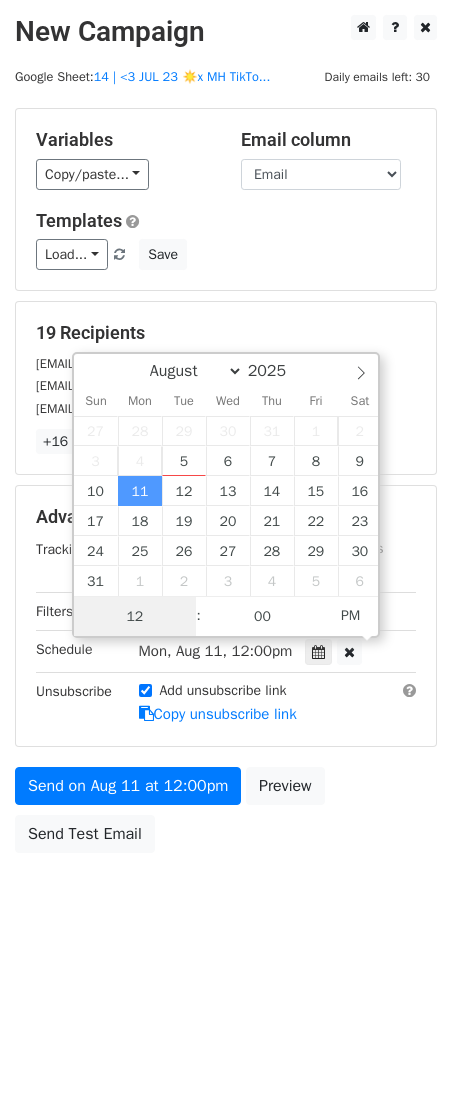 scroll, scrollTop: 1, scrollLeft: 0, axis: vertical 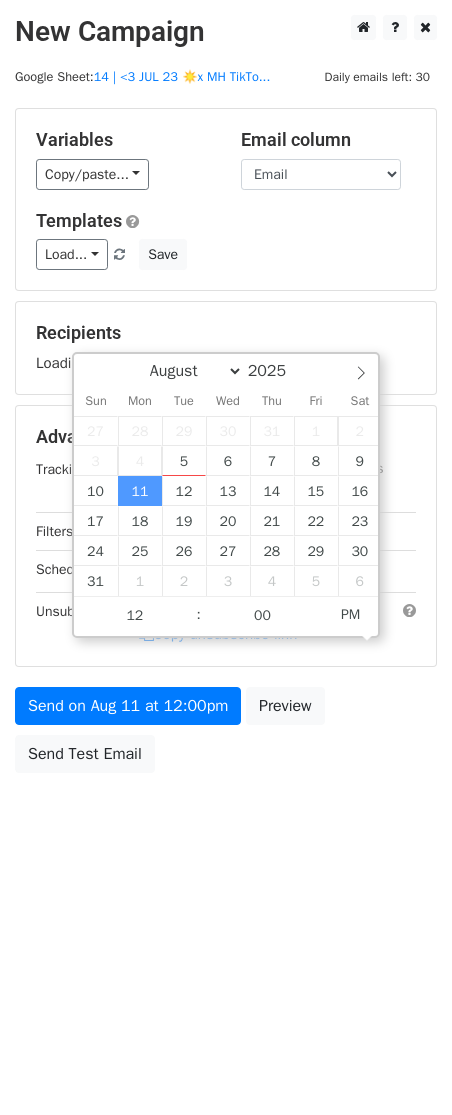 click on "New Campaign
Daily emails left: 30
Google Sheet:
14 | <3 JUL 23 ☀️x MH TikTo...
Variables
Copy/paste...
{{Email}}
Email column
Email
Templates
Load...
Mental Health — Marketing Toolkit
Mental Health Marketing Roadmap
2
1
Therapy Practice Growth
Marketing for Psychotherapists
Marketing Guide for Psychotherapists
Marketing for Psychotherapists
Psychology & Psychiatry Marketing Guide
Marketing for Clinical Practitioners
Mental Health Marketing Checklist
Mental Health Marketing Ideas
Therapy Practice Marketing Guide
Marketing to Grow Your Therapy Practice
Scale & Grow Your Therapy Practice
Marketing Checklist for Wellness Providers
Growth Marketing for Wellness Providers
Marketing Guide for Counselors & Therapists
Marketing Guide for Counselors
Marketing for Clinical Practices
Save
Recipients Loading...
Advanced" at bounding box center (226, 439) 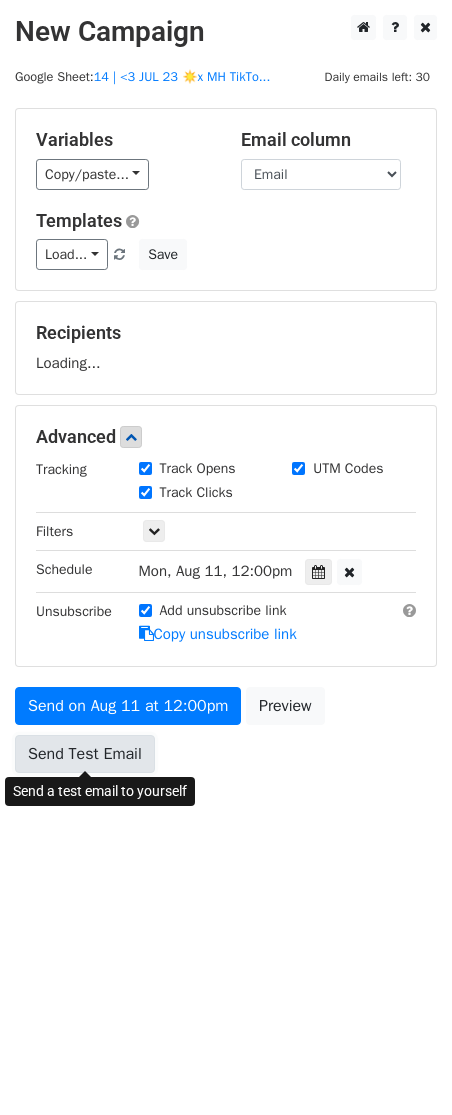click on "Send Test Email" at bounding box center [85, 754] 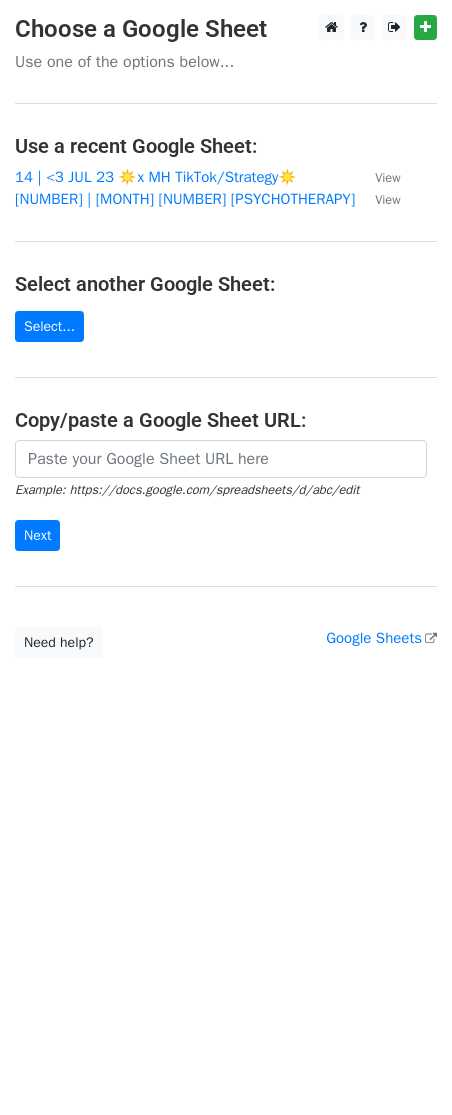 scroll, scrollTop: 0, scrollLeft: 0, axis: both 